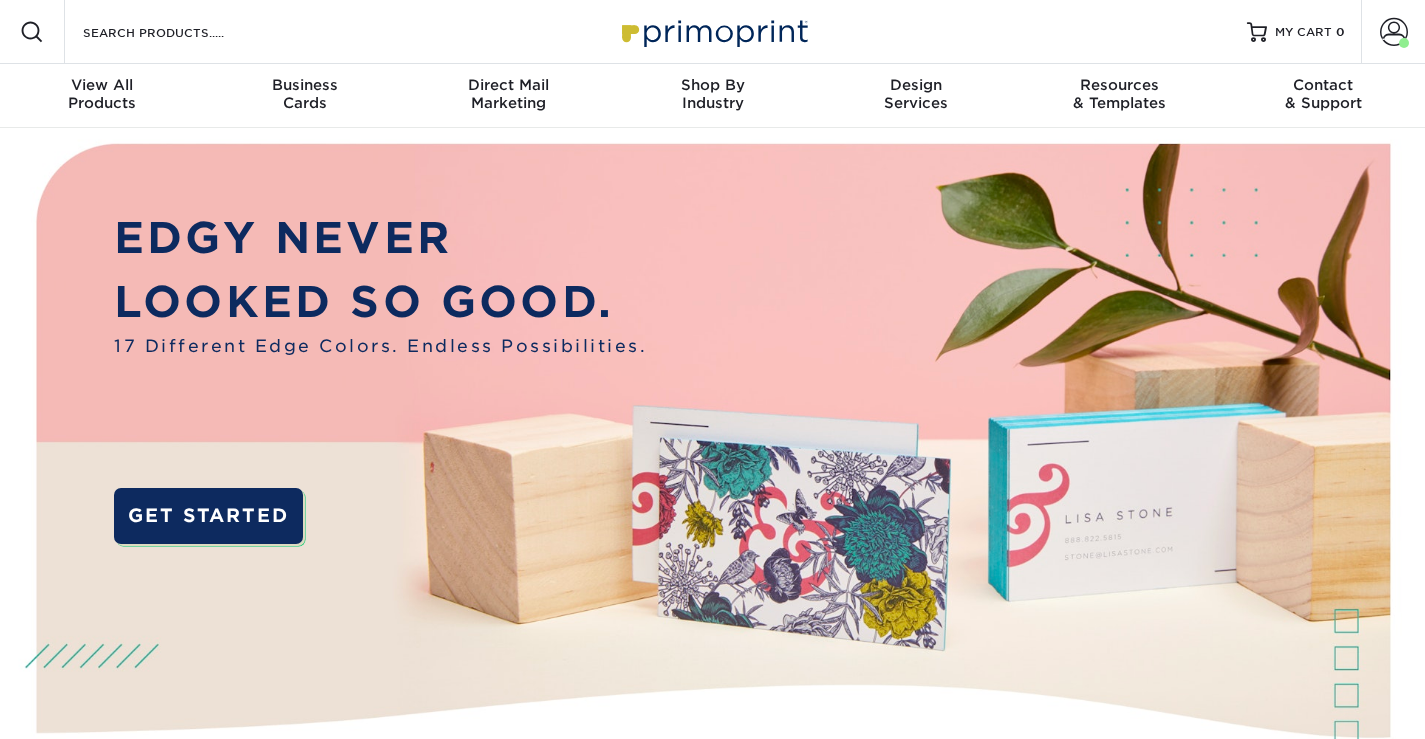 scroll, scrollTop: 0, scrollLeft: 0, axis: both 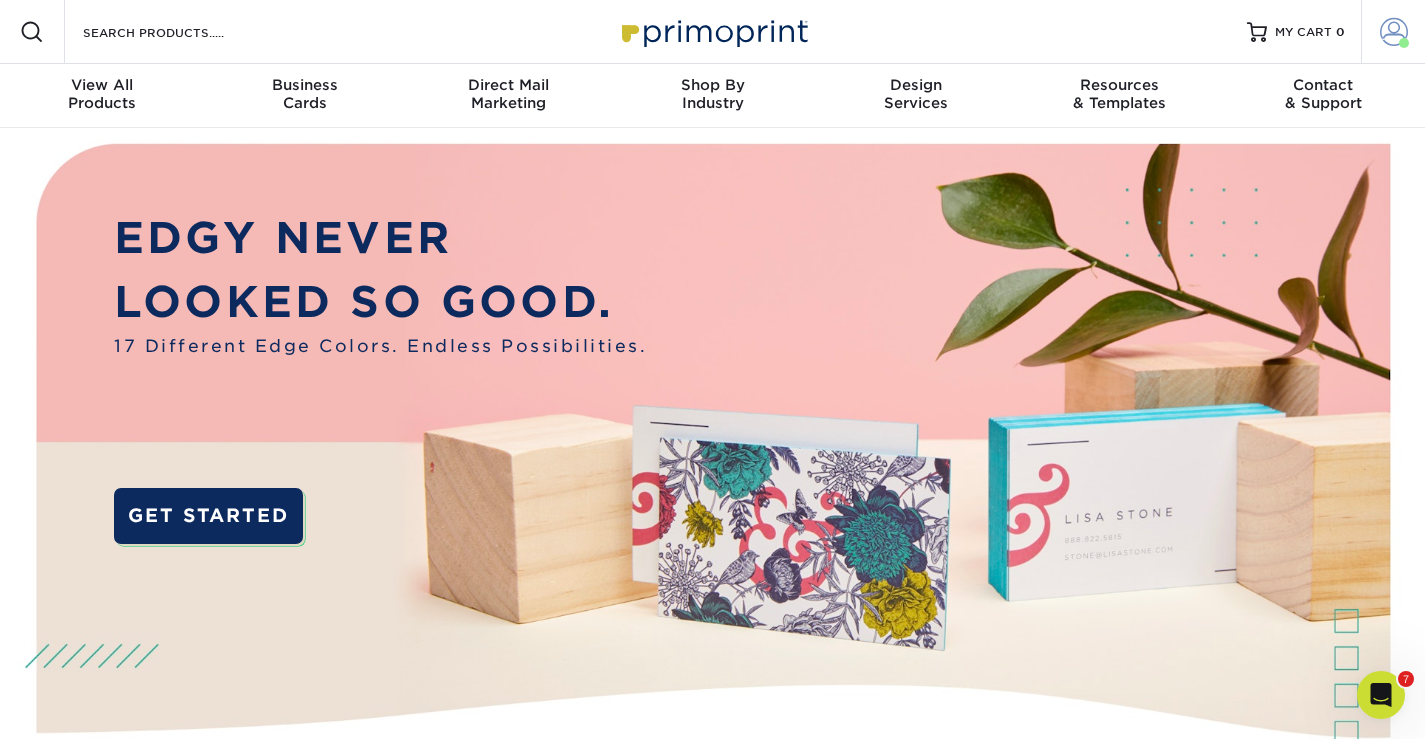 click at bounding box center (1394, 32) 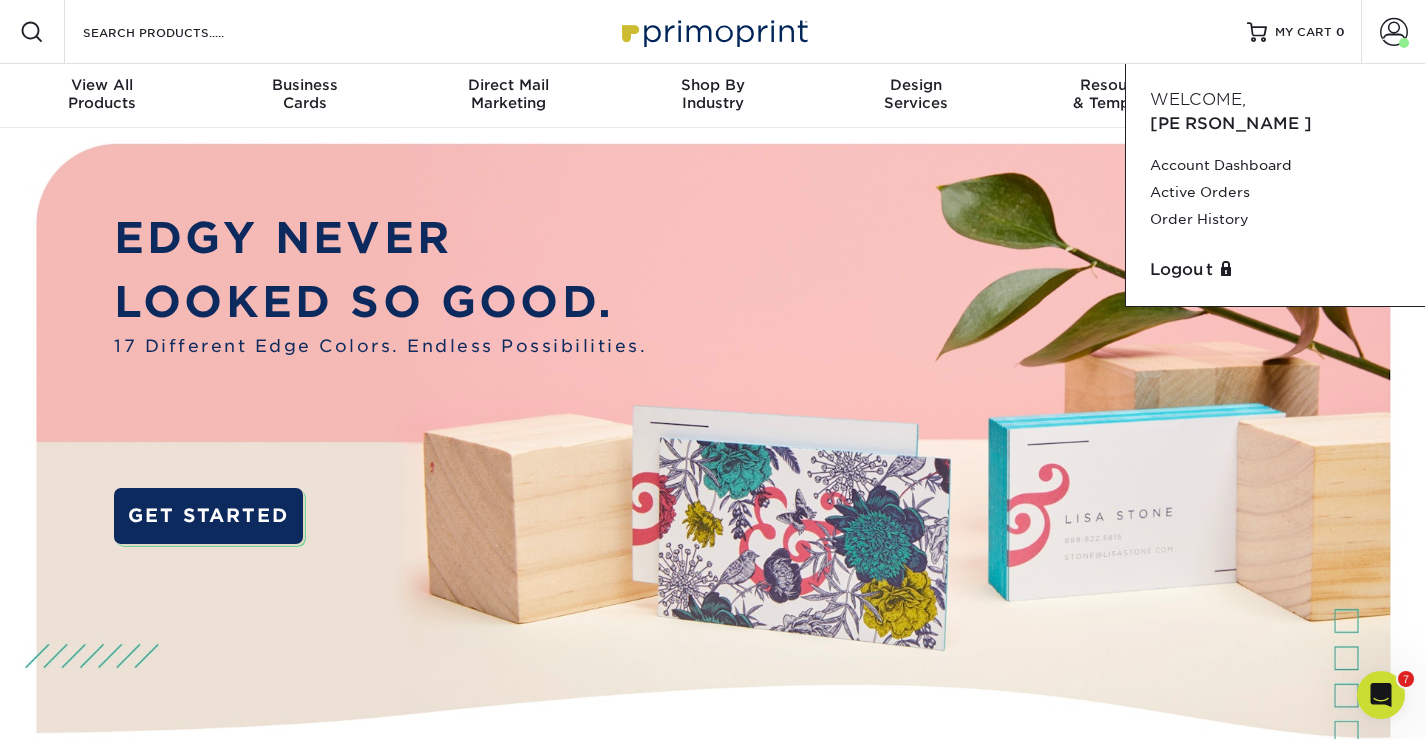 click on "Resources Menu
Search Products
Account
Welcome,   Michelle
Account Dashboard
Active Orders
Order History
Logout
MY CART" at bounding box center (712, 32) 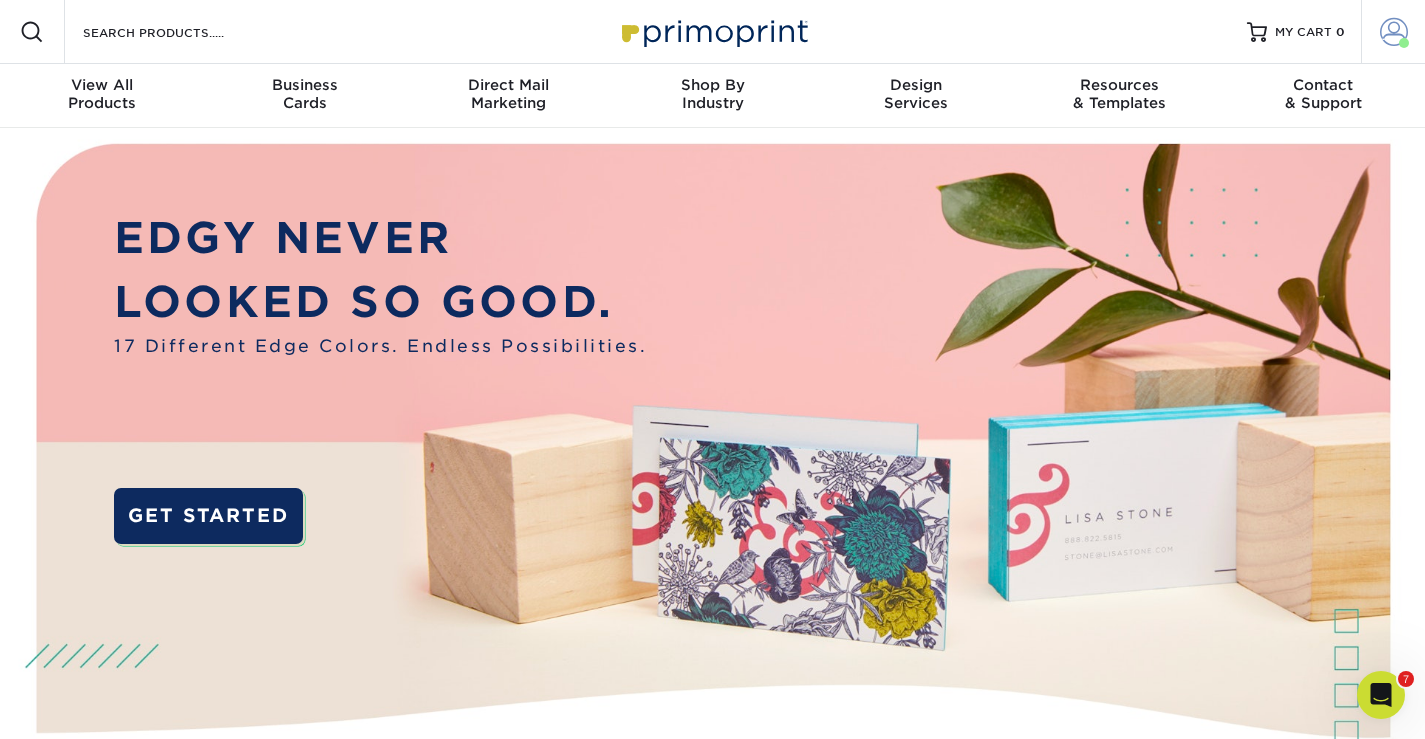 click at bounding box center (1394, 32) 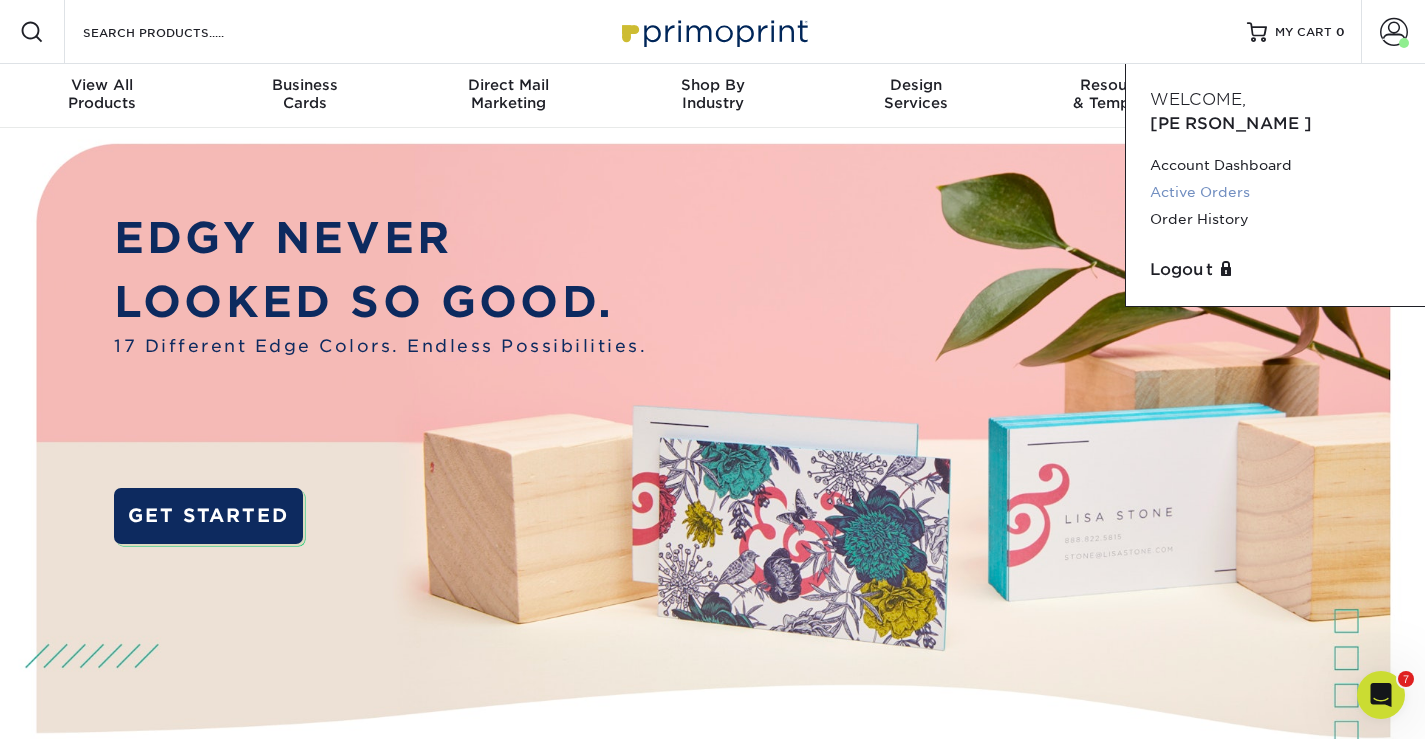 click on "Active Orders" at bounding box center (1275, 192) 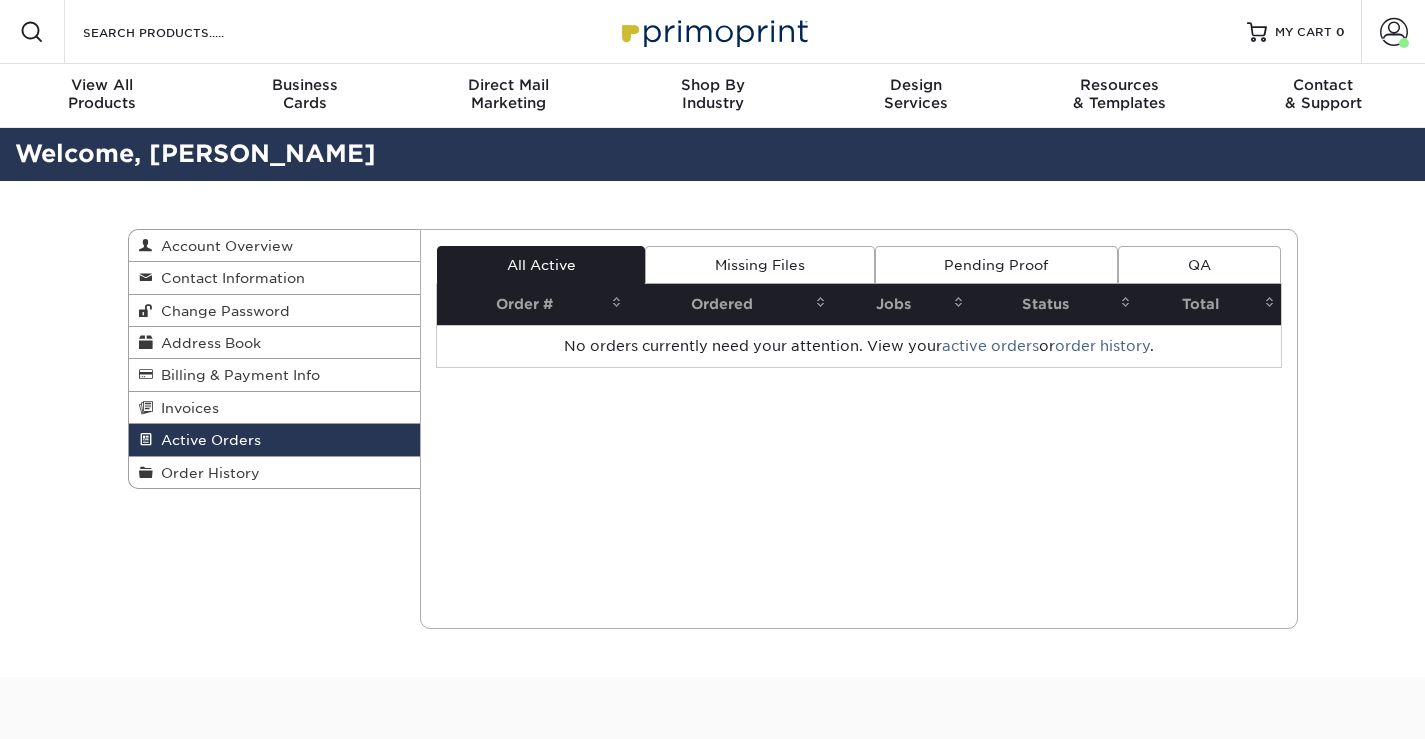 scroll, scrollTop: 0, scrollLeft: 0, axis: both 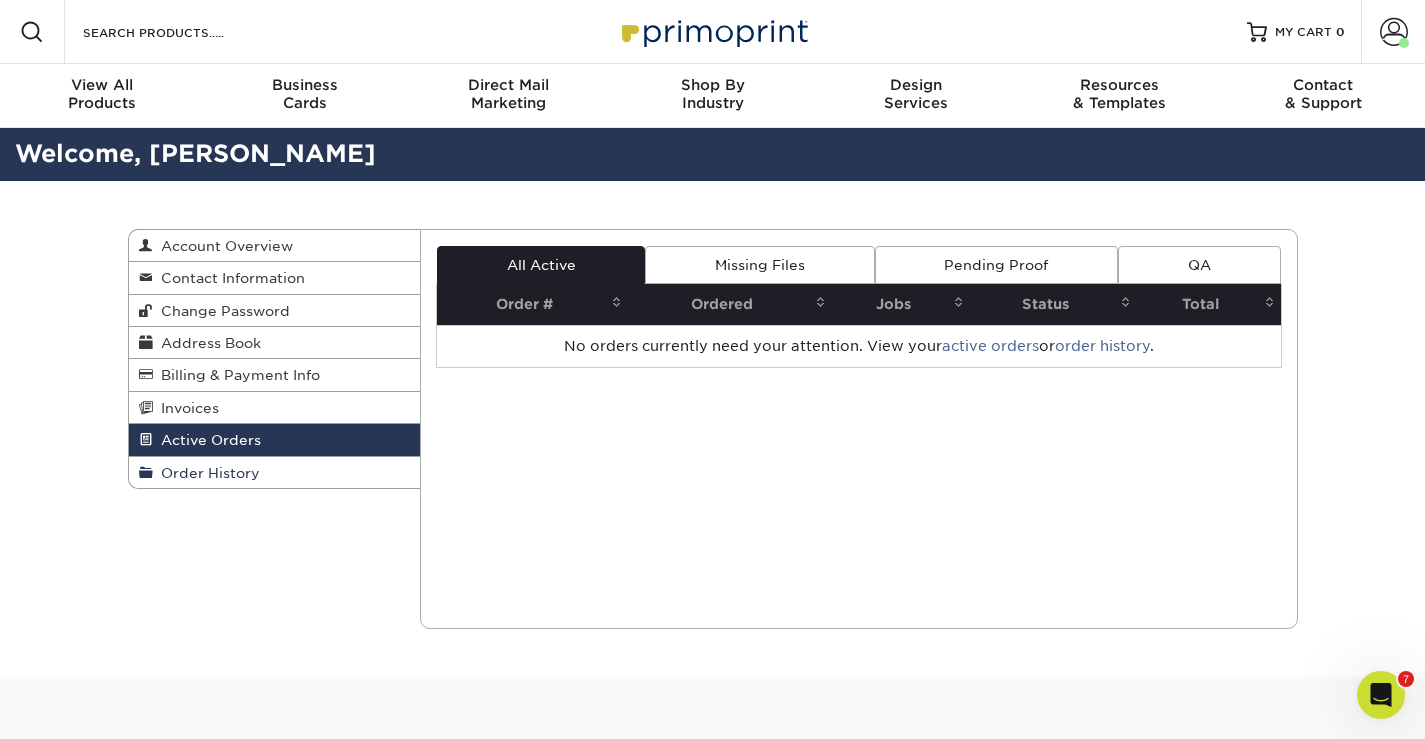 click on "Order History" at bounding box center (206, 473) 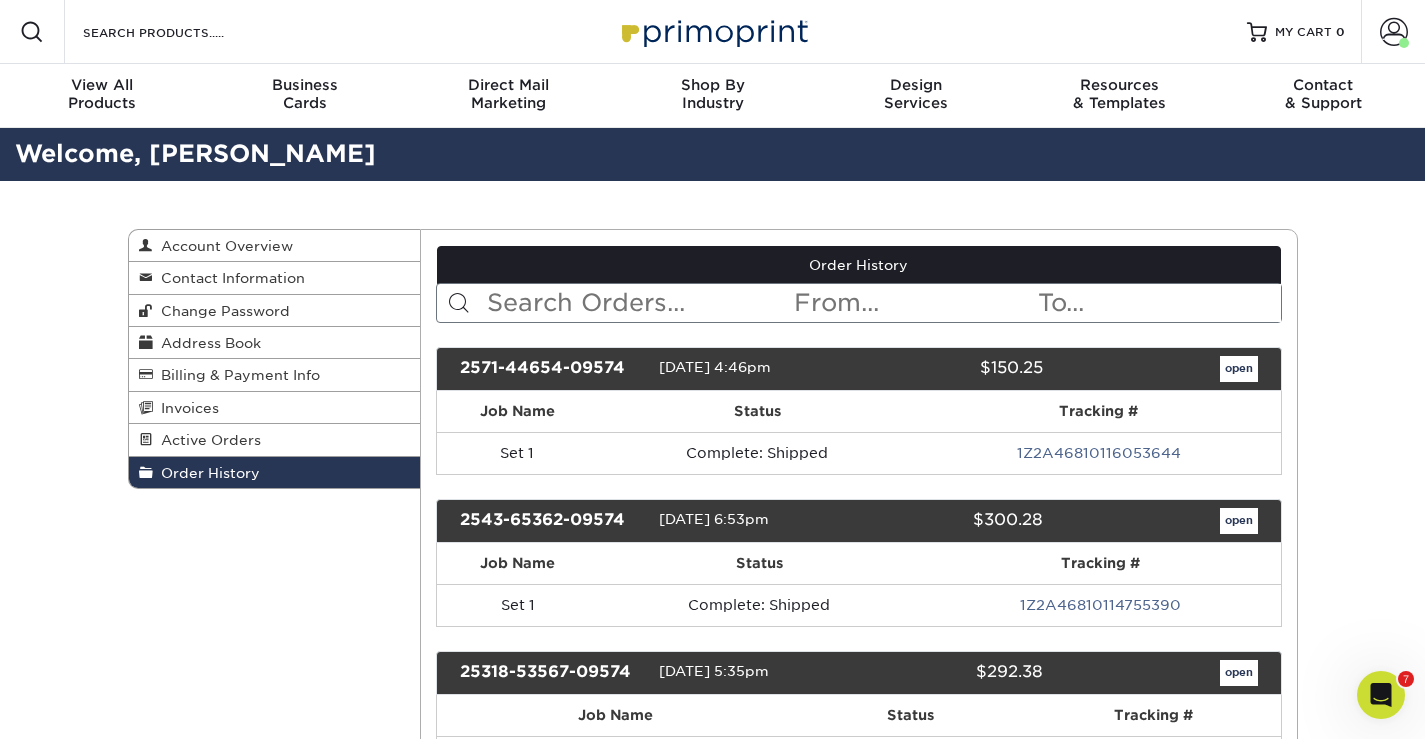 click on "open" at bounding box center [1239, 369] 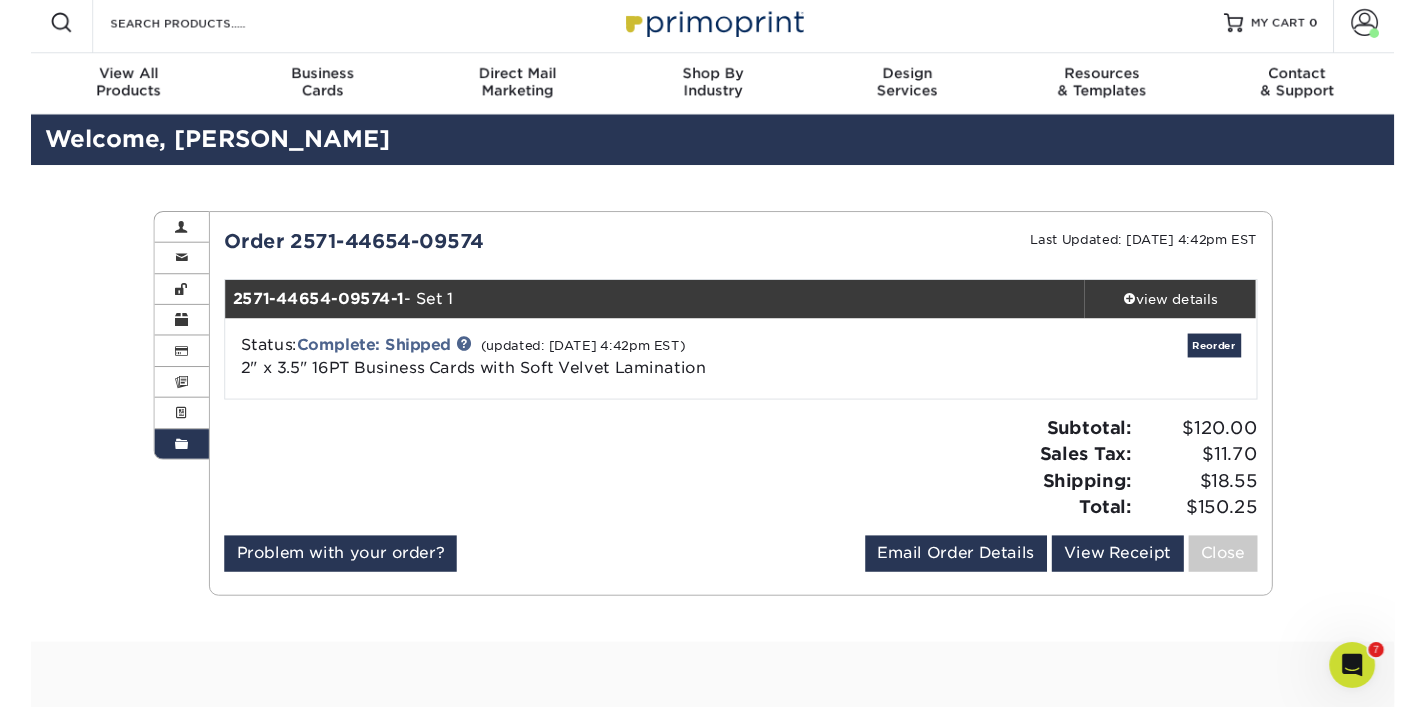 scroll, scrollTop: 12, scrollLeft: 0, axis: vertical 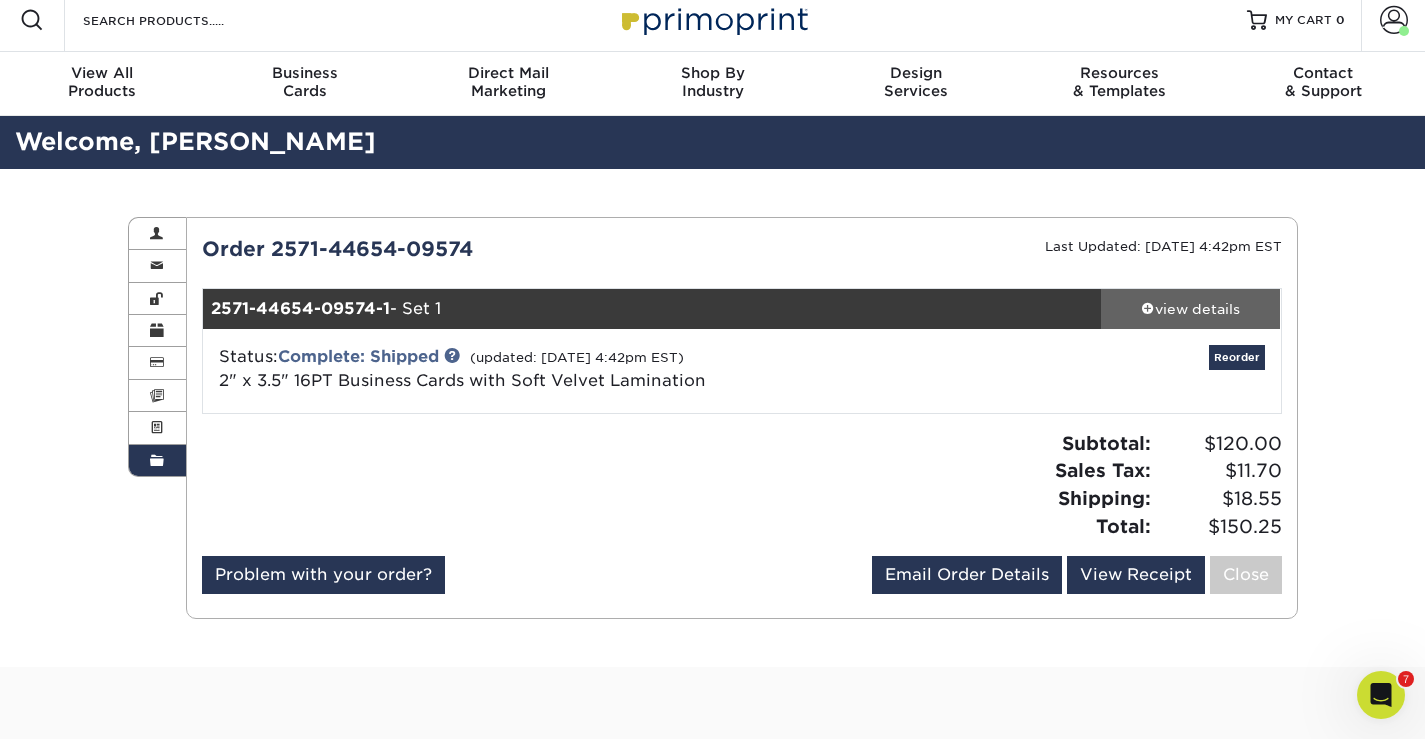 click on "view details" at bounding box center [1191, 309] 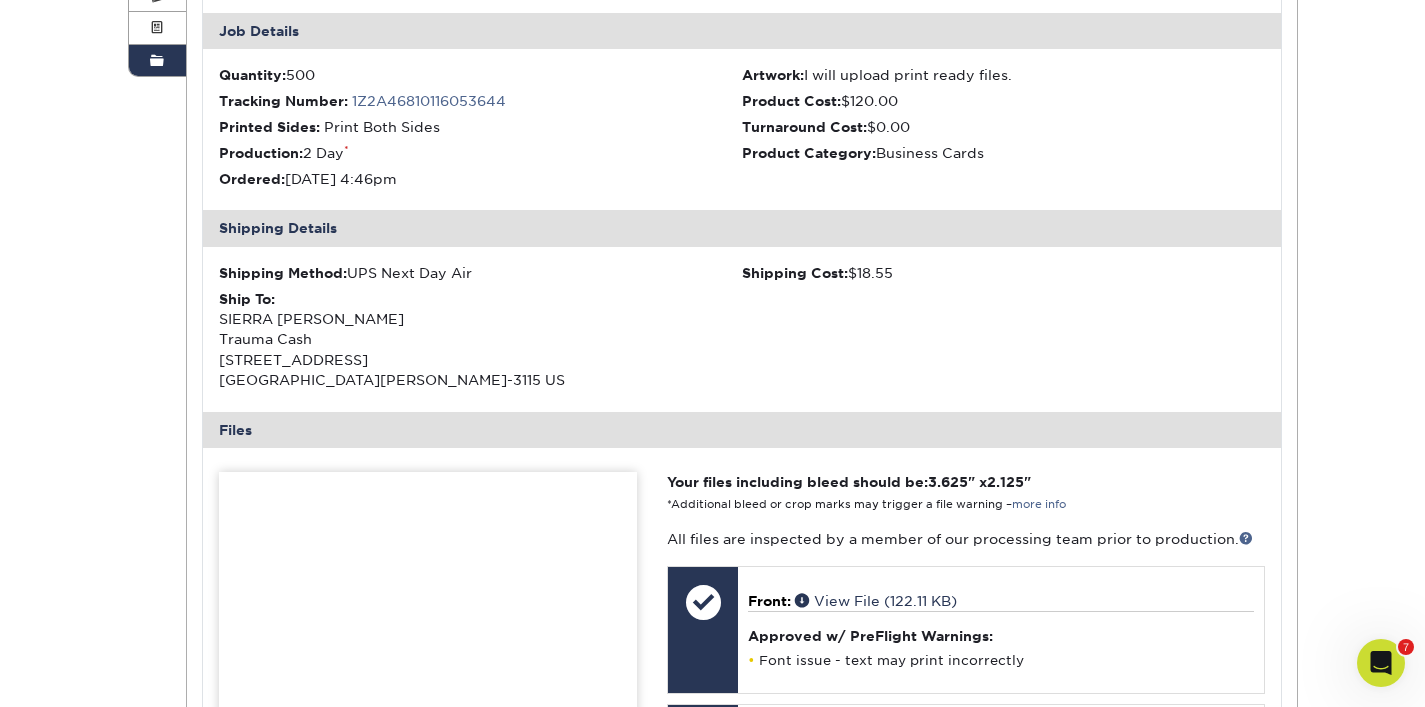 scroll, scrollTop: 0, scrollLeft: 0, axis: both 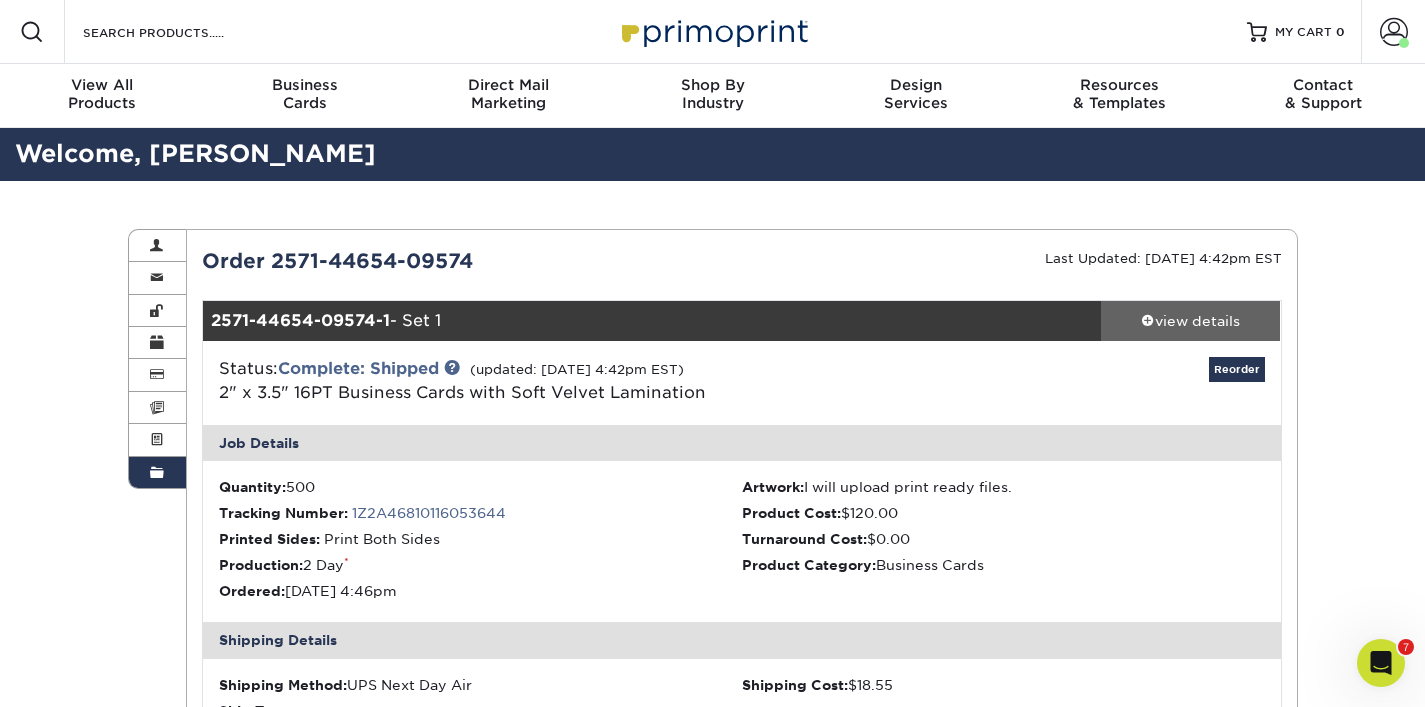 click on "view details" at bounding box center (1191, 321) 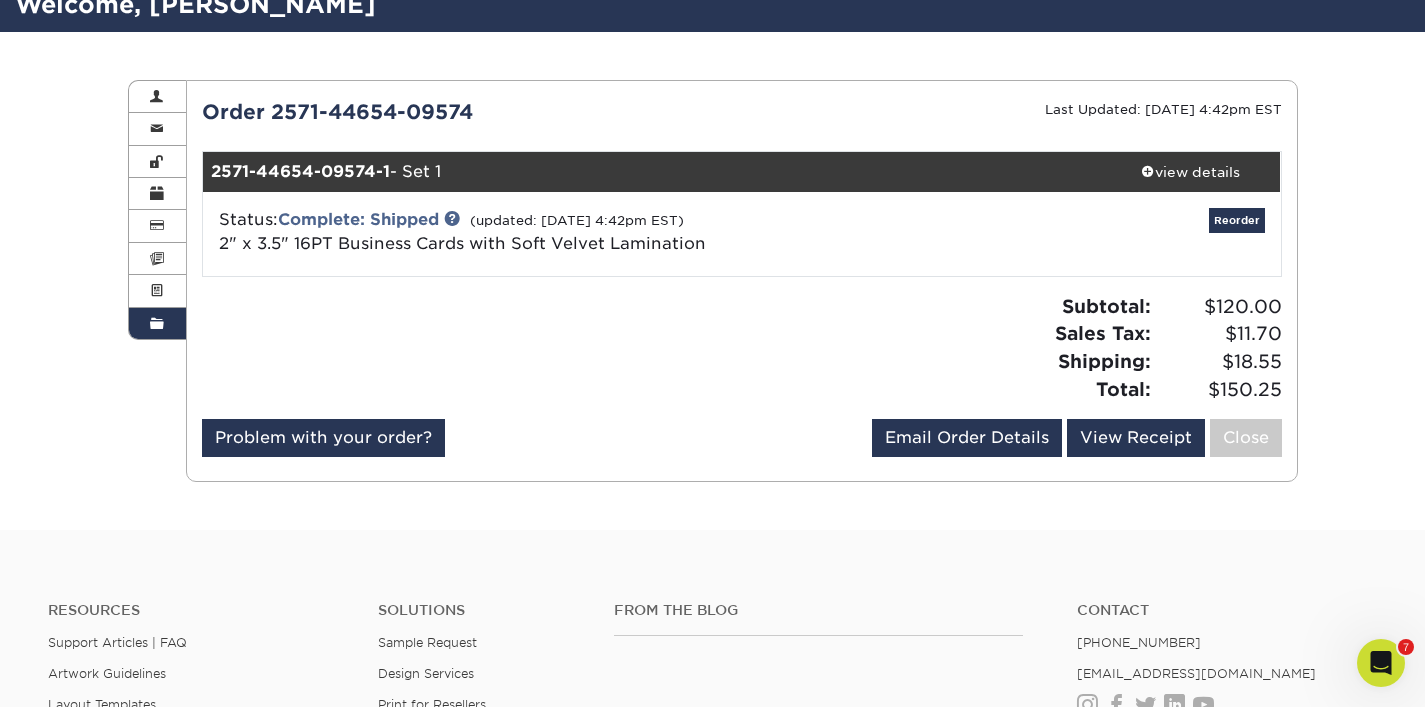 scroll, scrollTop: 59, scrollLeft: 0, axis: vertical 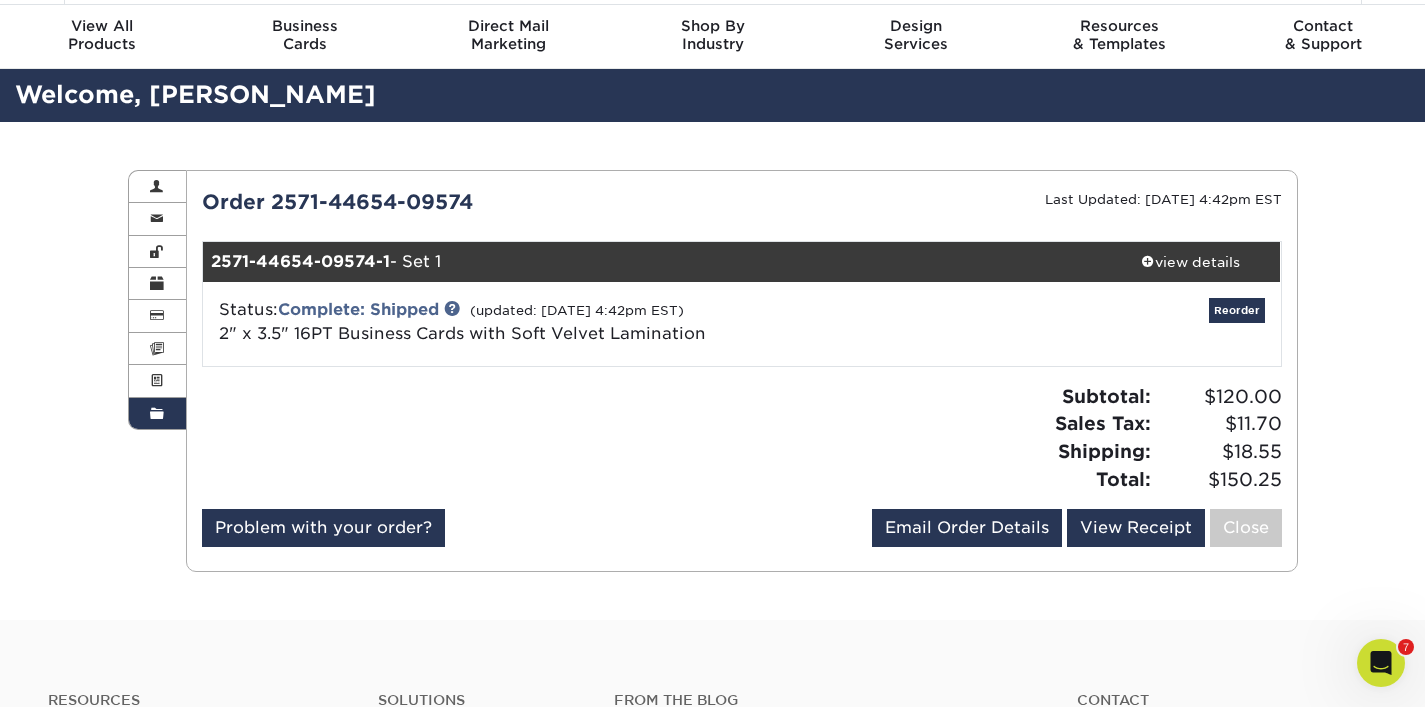 drag, startPoint x: 70, startPoint y: 31, endPoint x: 591, endPoint y: -17, distance: 523.2065 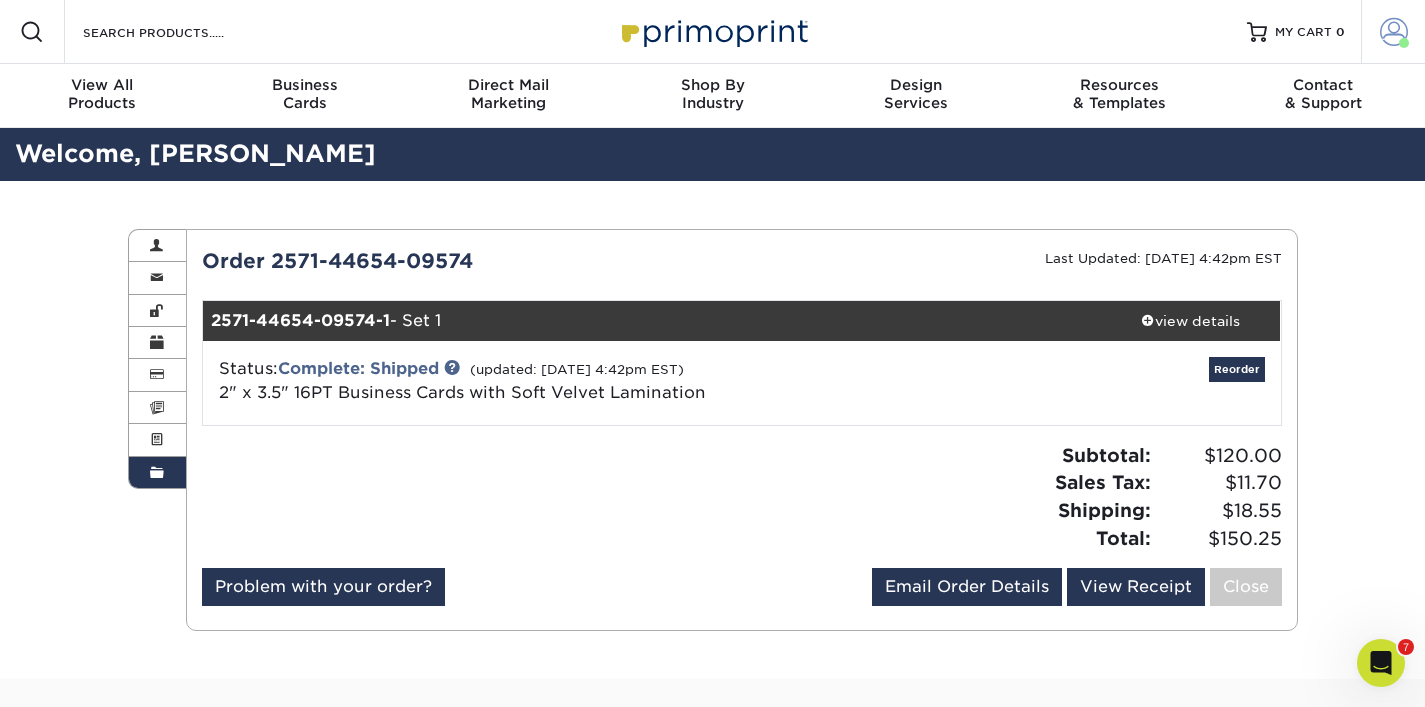 click at bounding box center (1394, 32) 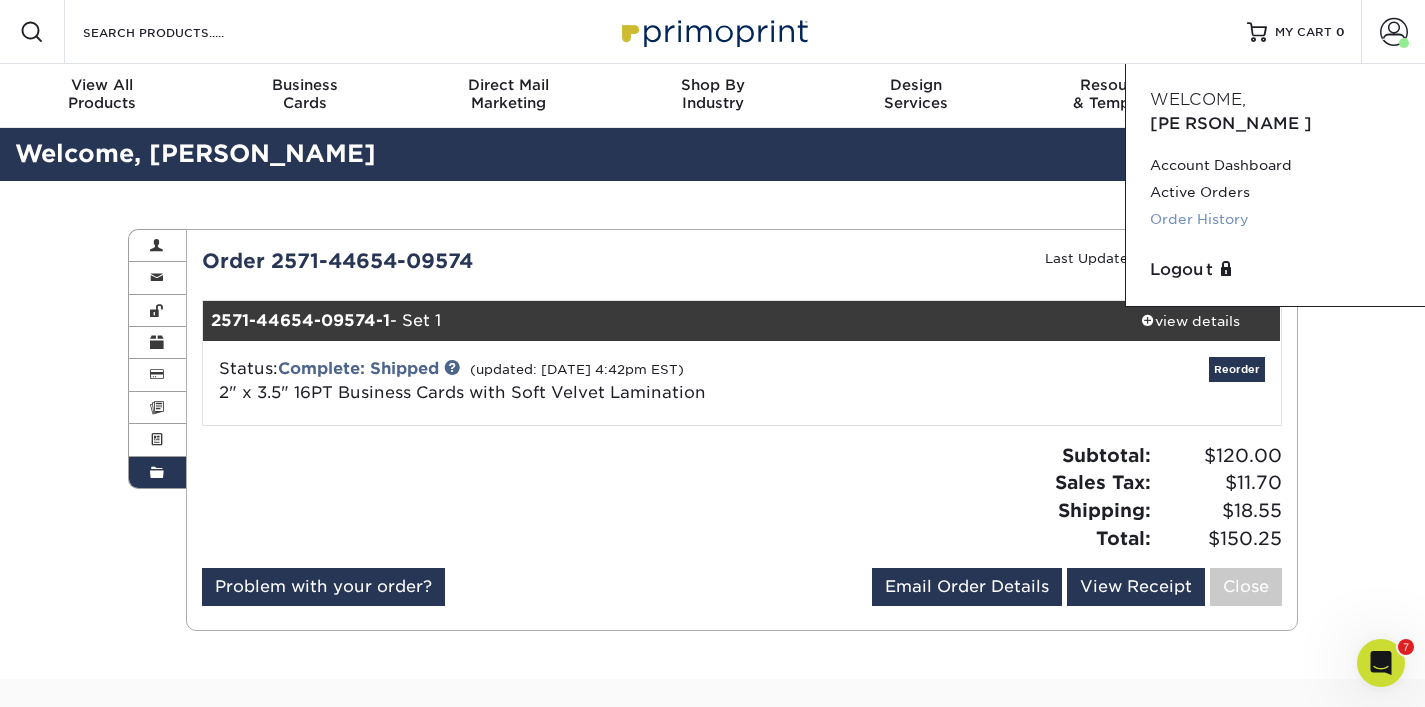 click on "Order History" at bounding box center (1275, 219) 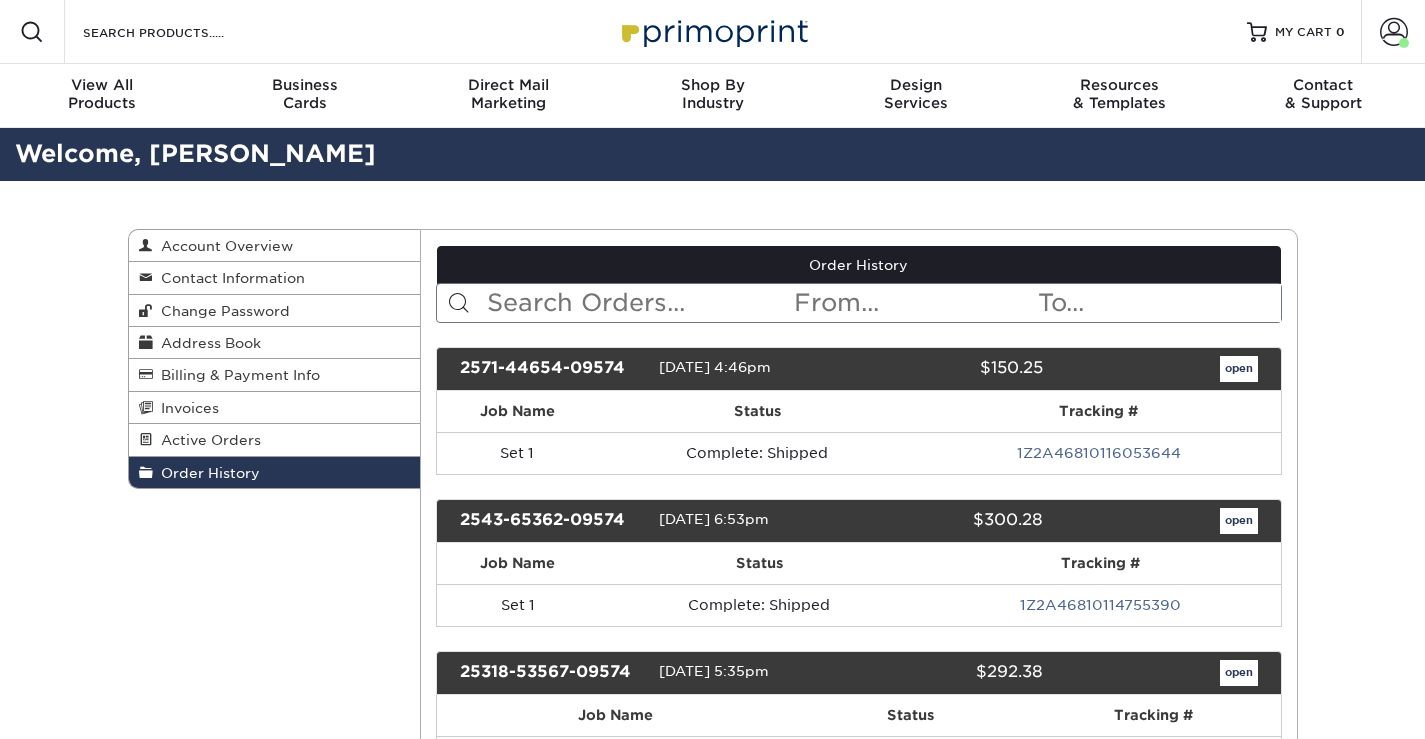 scroll, scrollTop: 0, scrollLeft: 0, axis: both 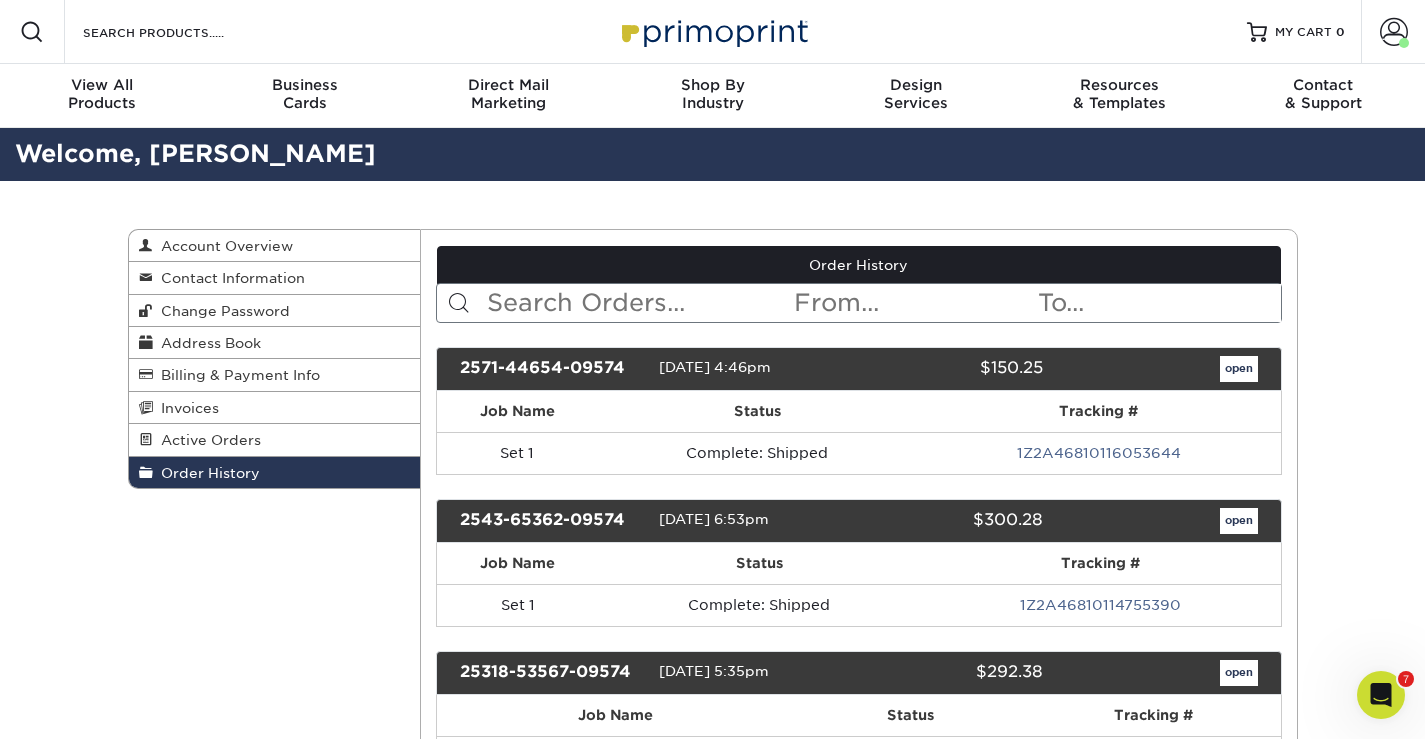 click on "open" at bounding box center (1239, 521) 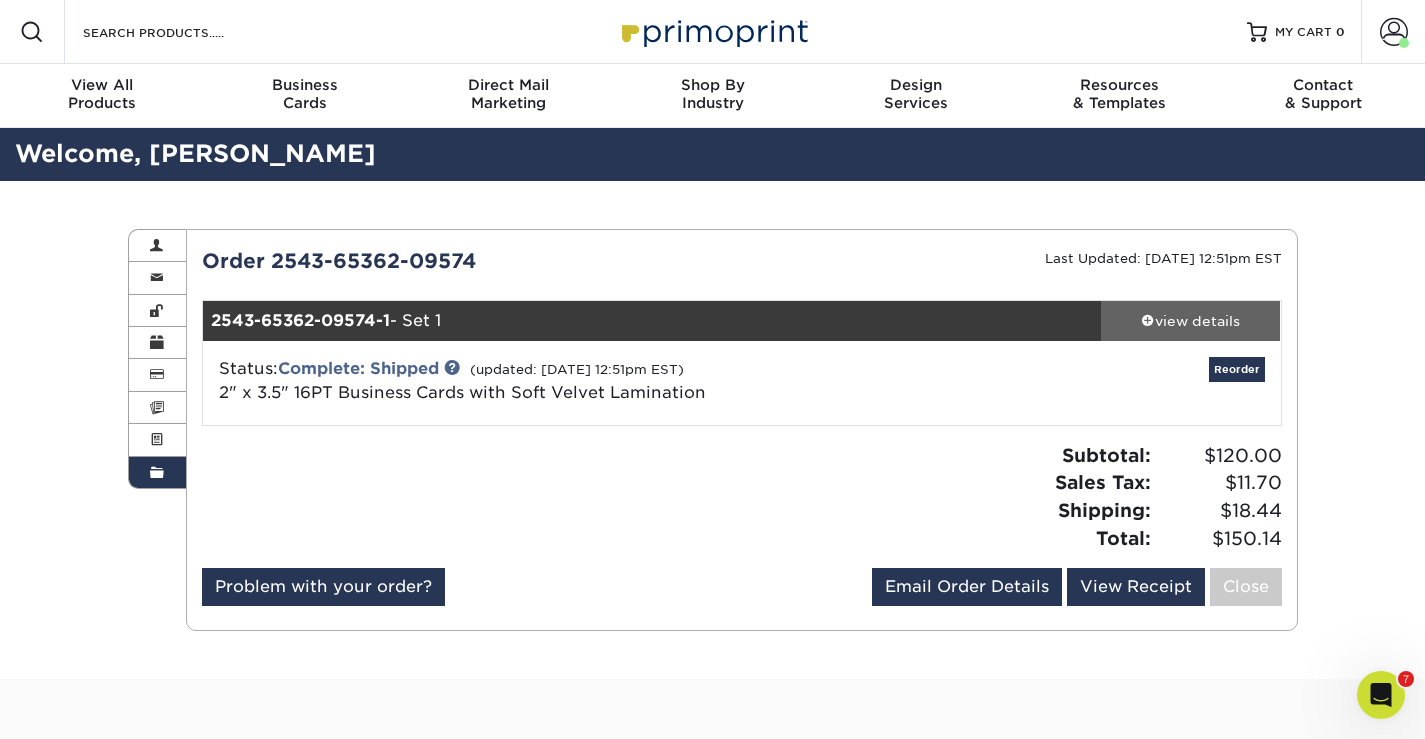 click on "view details" at bounding box center [1191, 321] 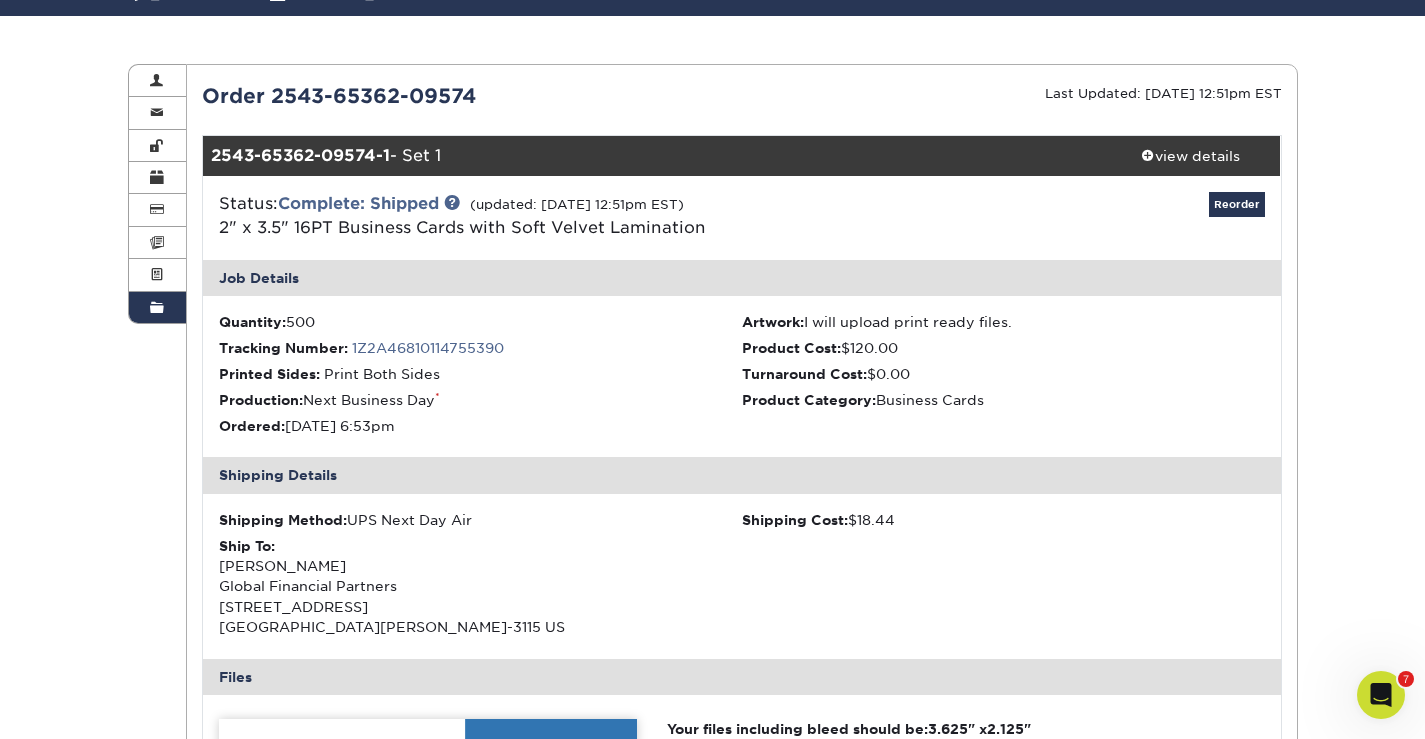 scroll, scrollTop: 0, scrollLeft: 0, axis: both 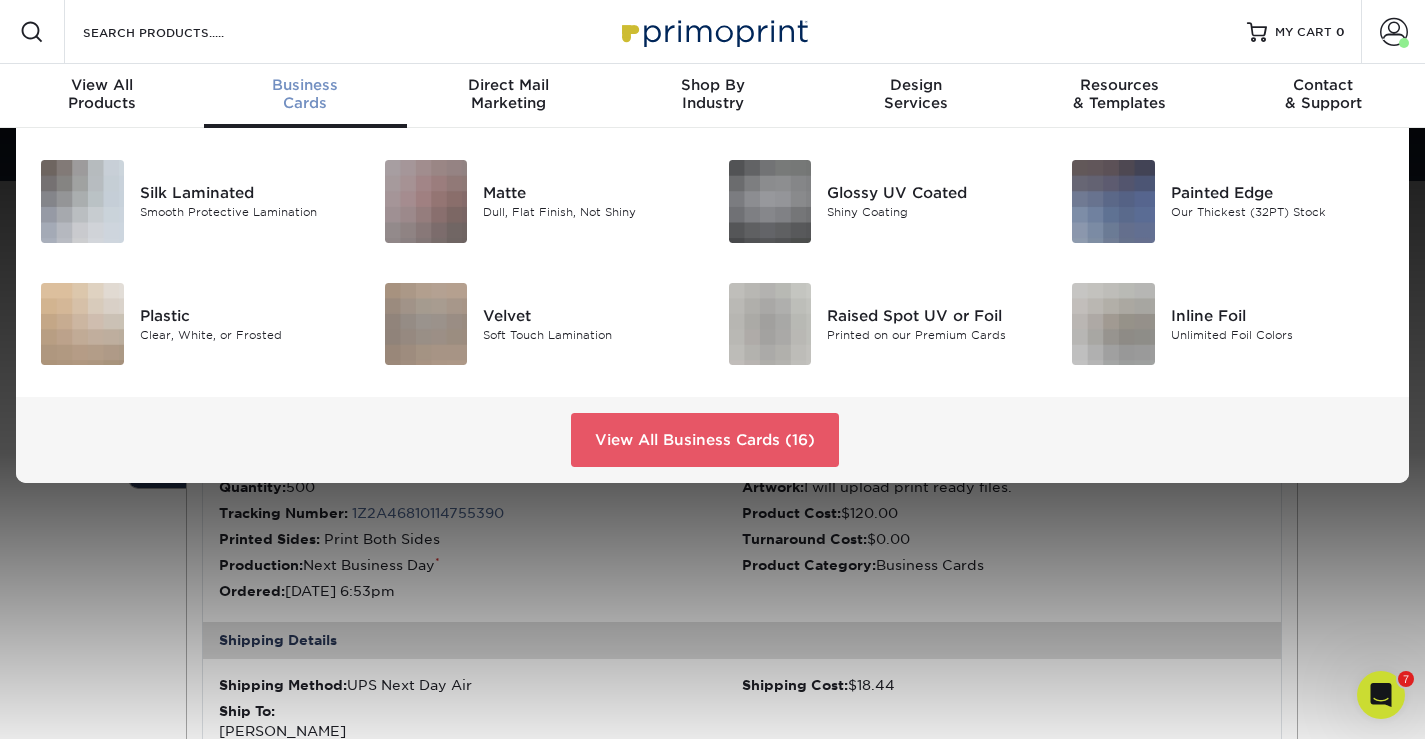 click on "Business" at bounding box center [306, 85] 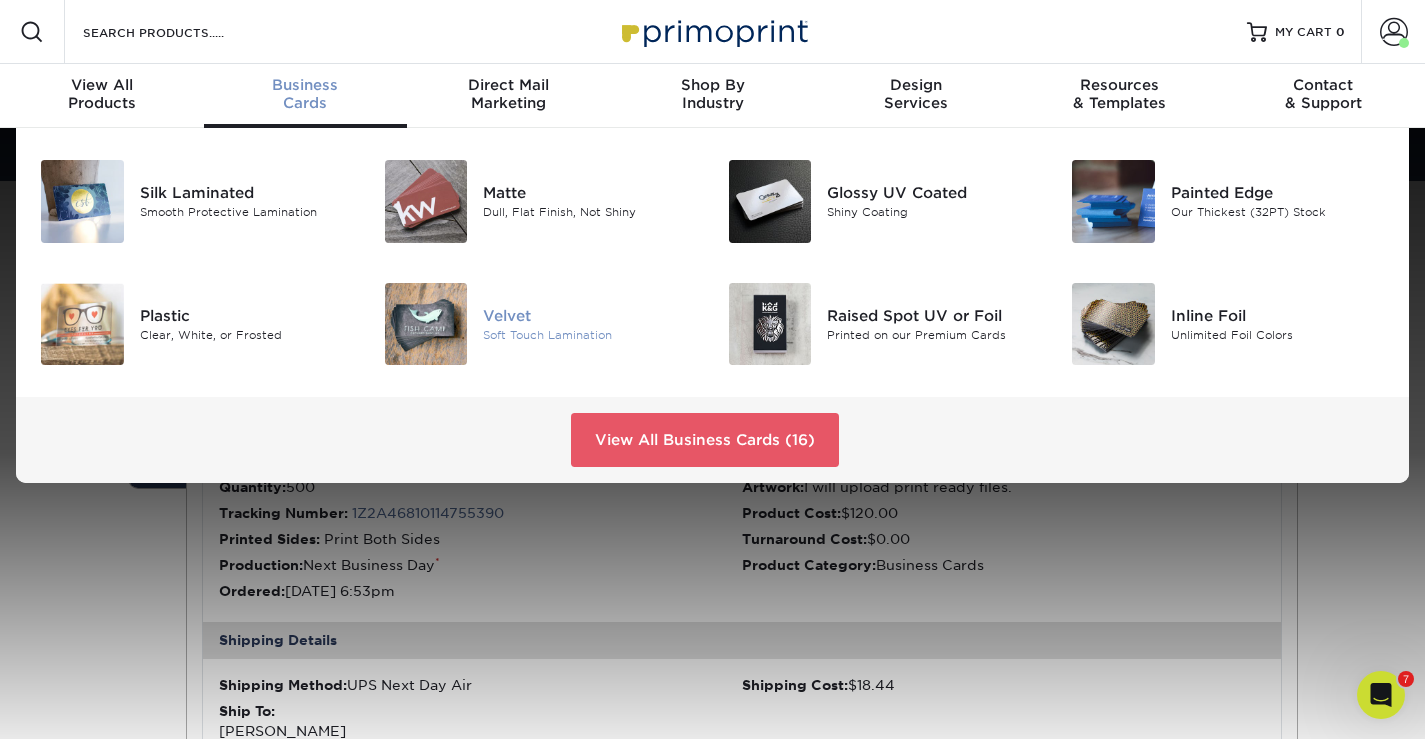 click on "Velvet" at bounding box center (590, 316) 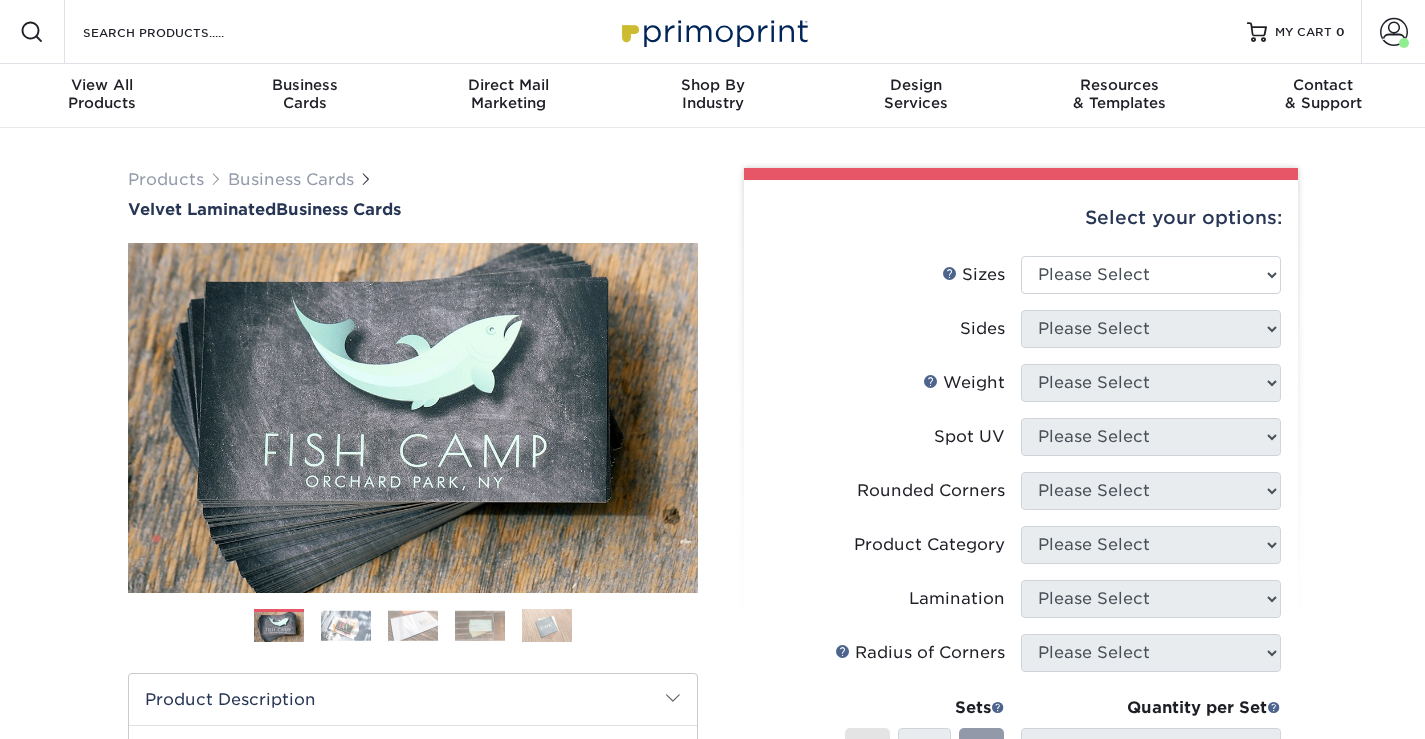 scroll, scrollTop: 0, scrollLeft: 0, axis: both 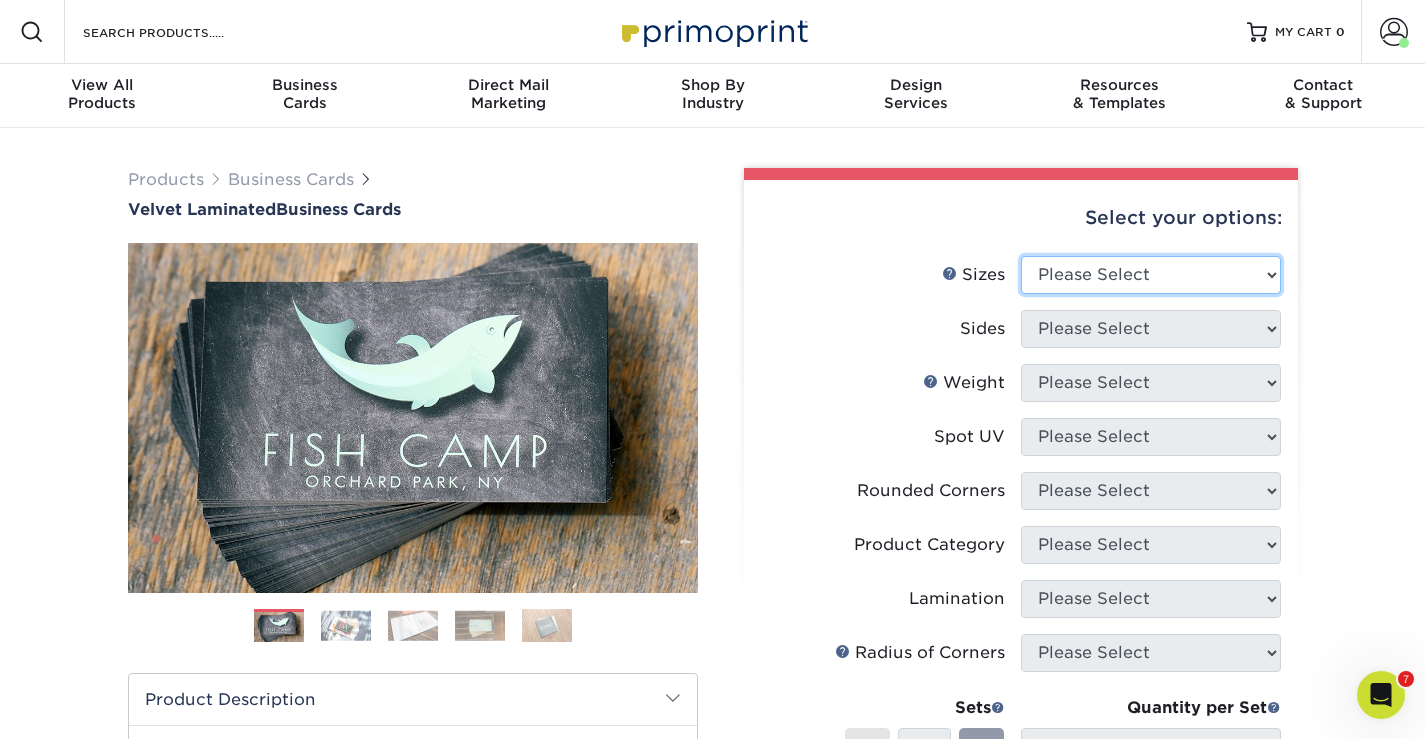 select on "2.00x3.50" 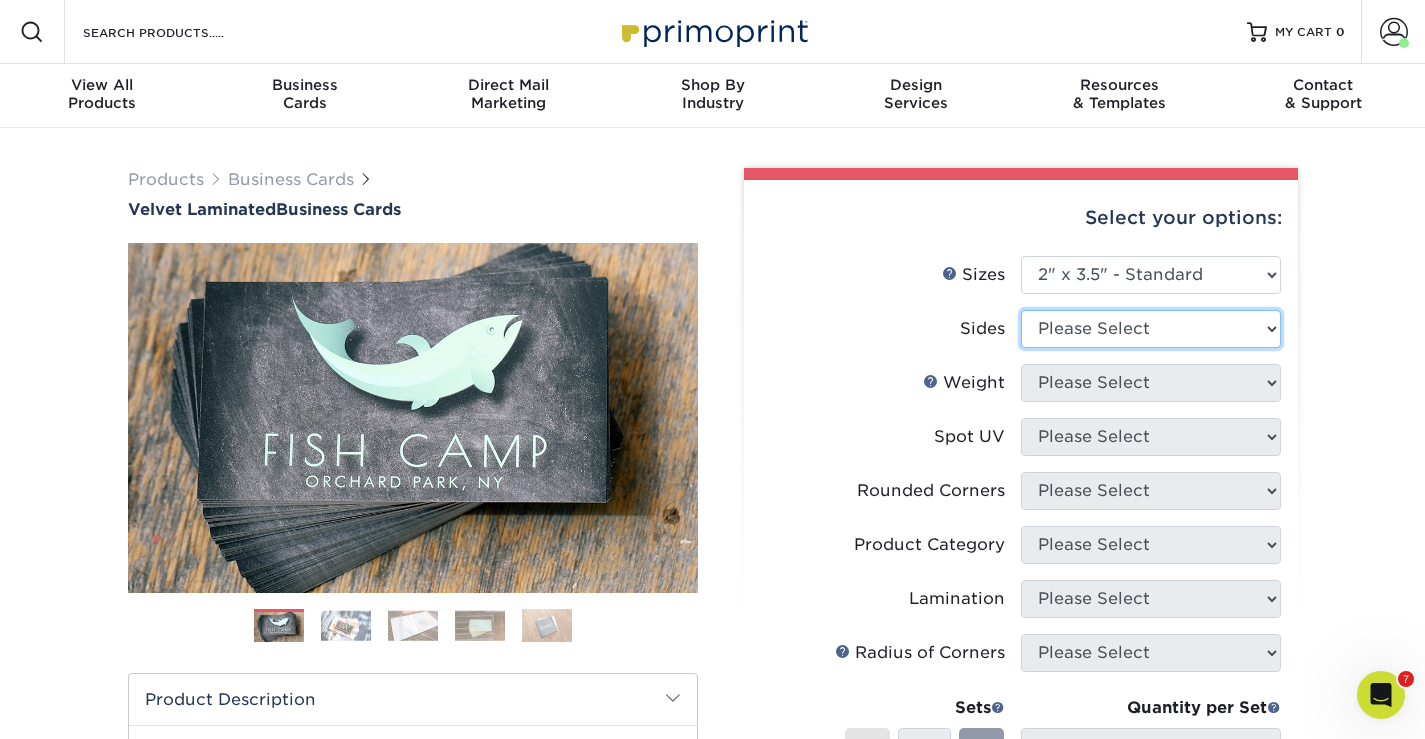 select on "13abbda7-1d64-4f25-8bb2-c179b224825d" 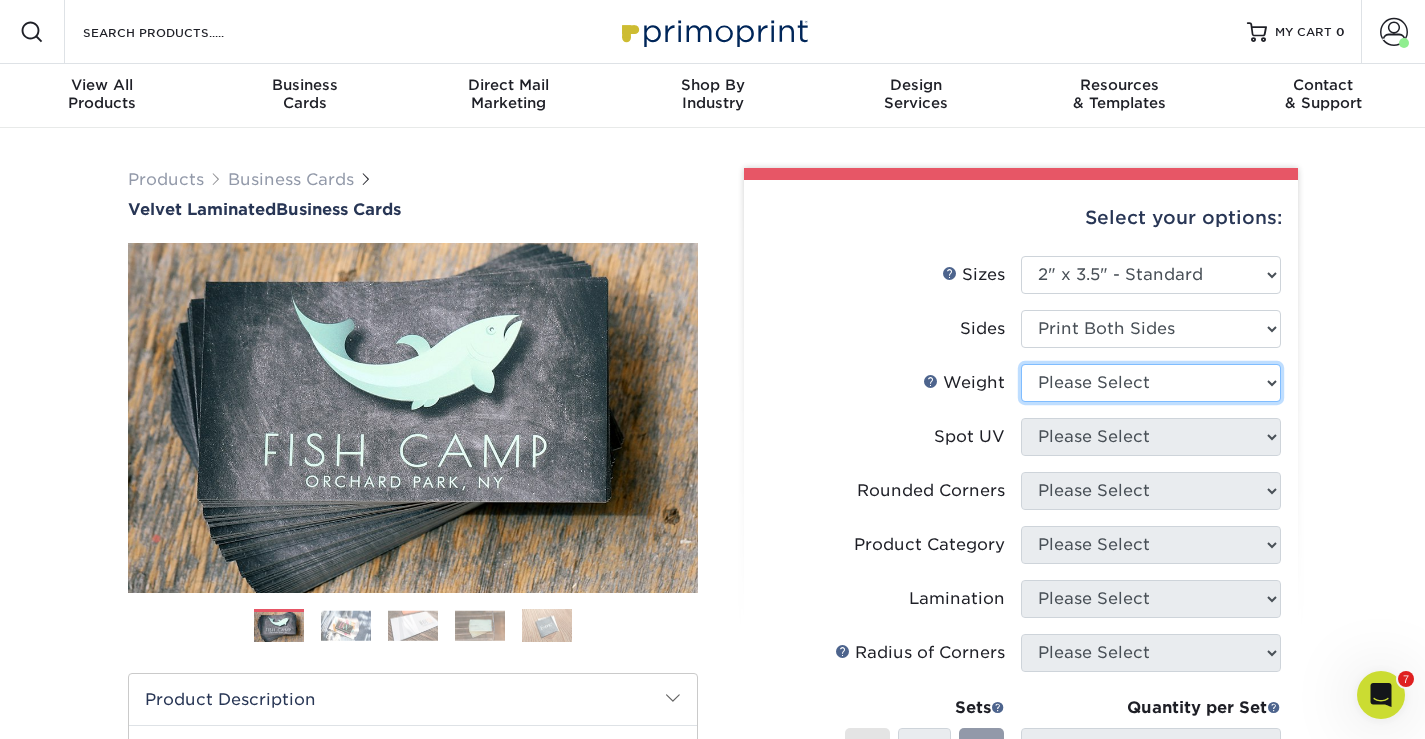 select on "16PT" 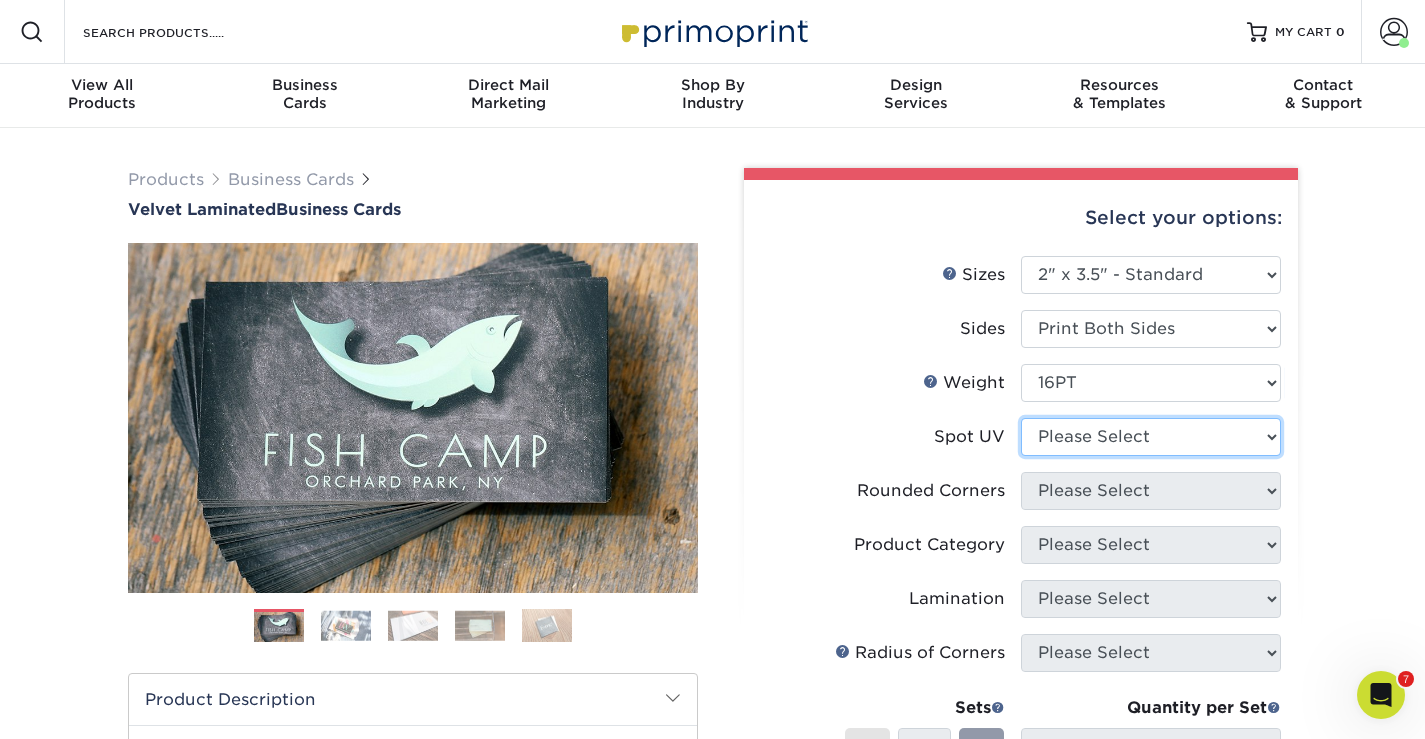 select on "3" 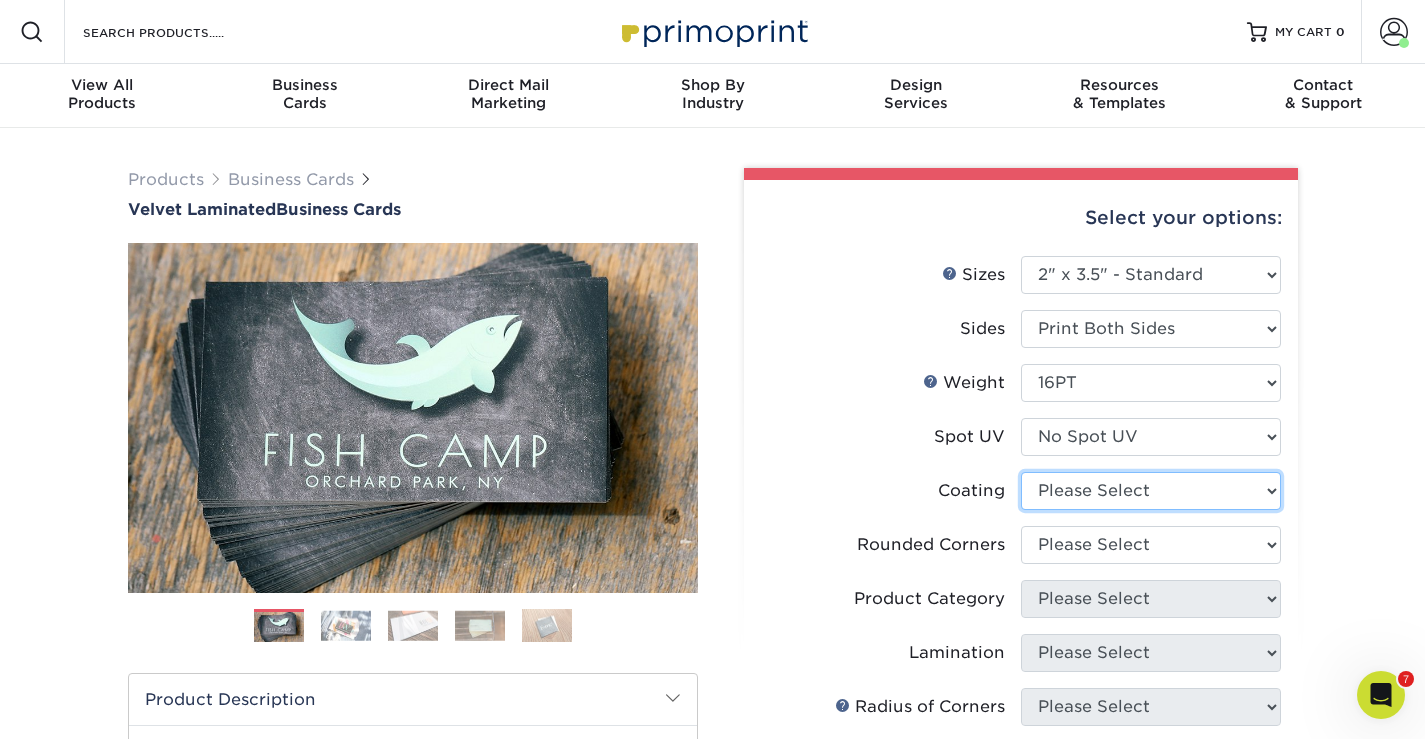 select on "3e7618de-abca-4bda-9f97-8b9129e913d8" 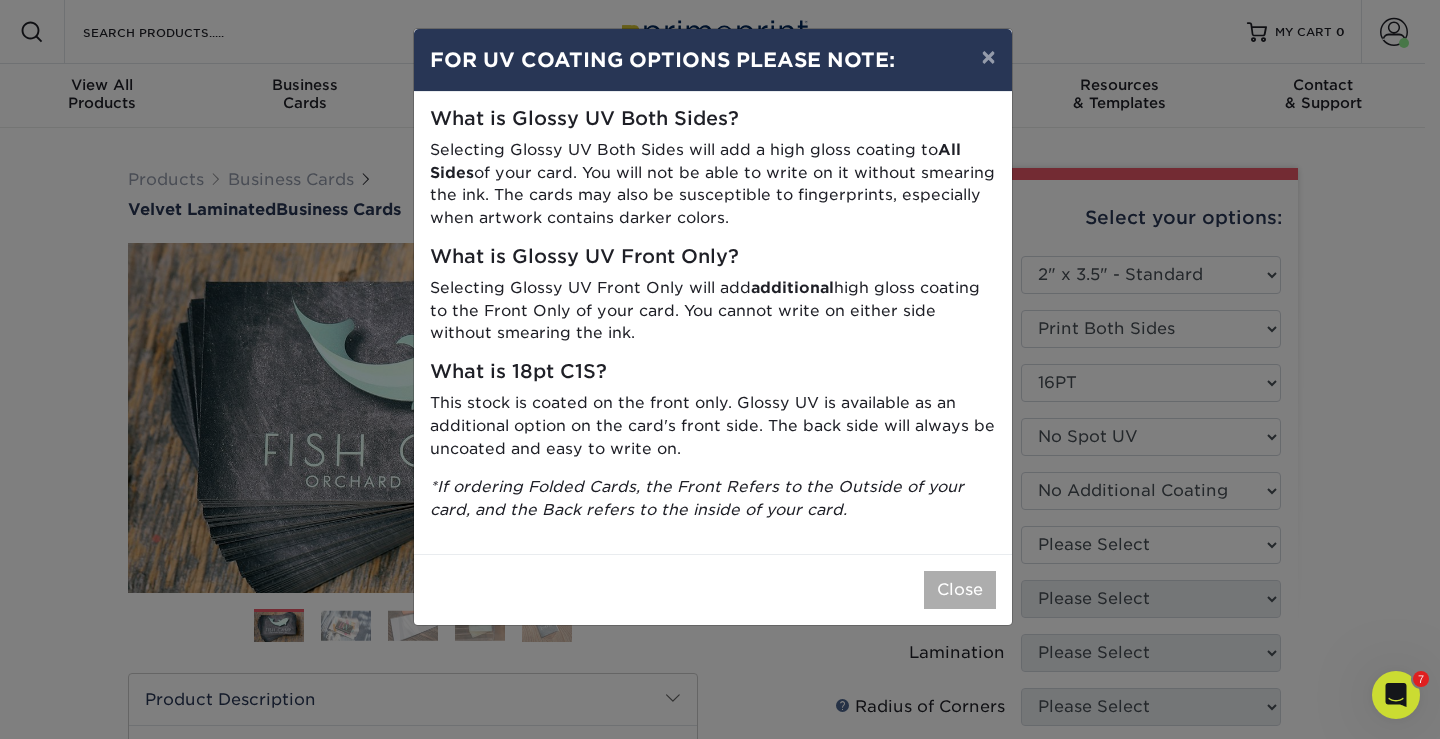 click on "Close" at bounding box center (960, 590) 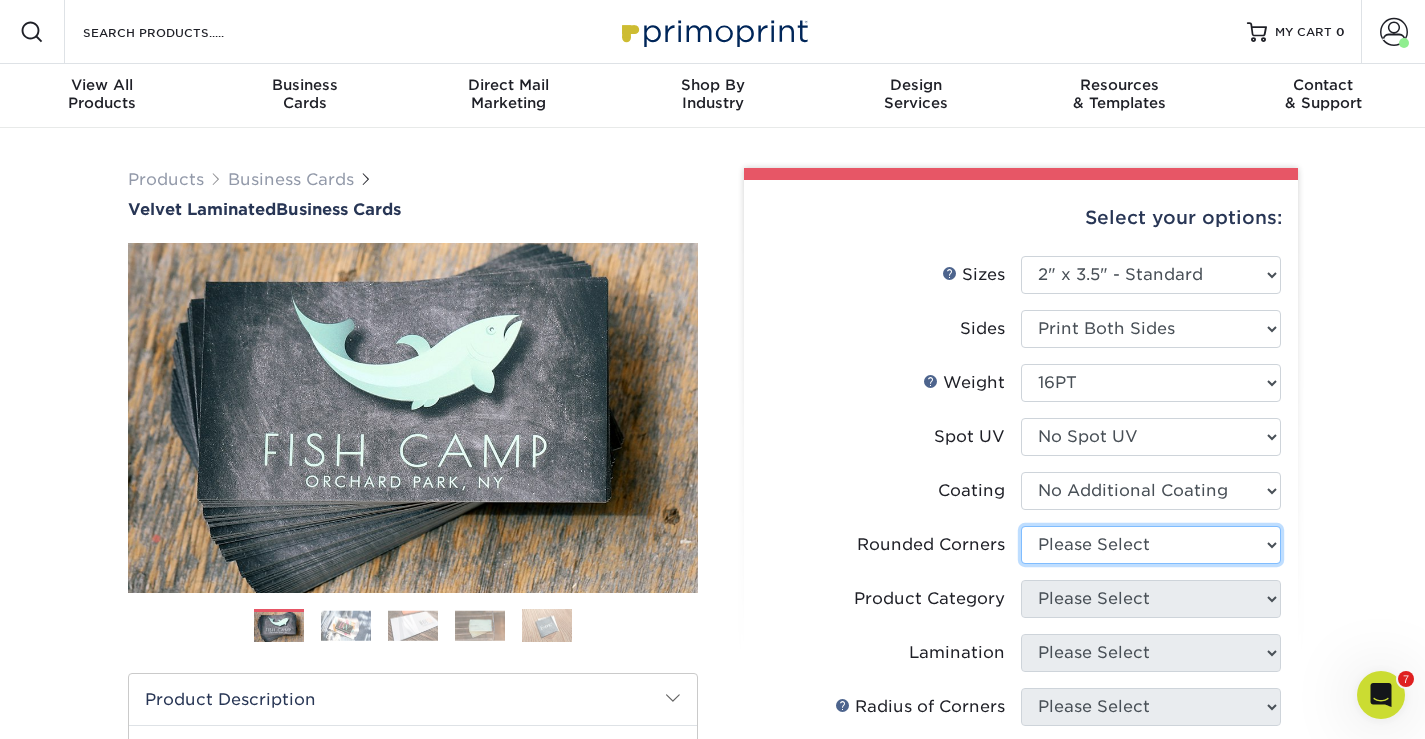 select on "0" 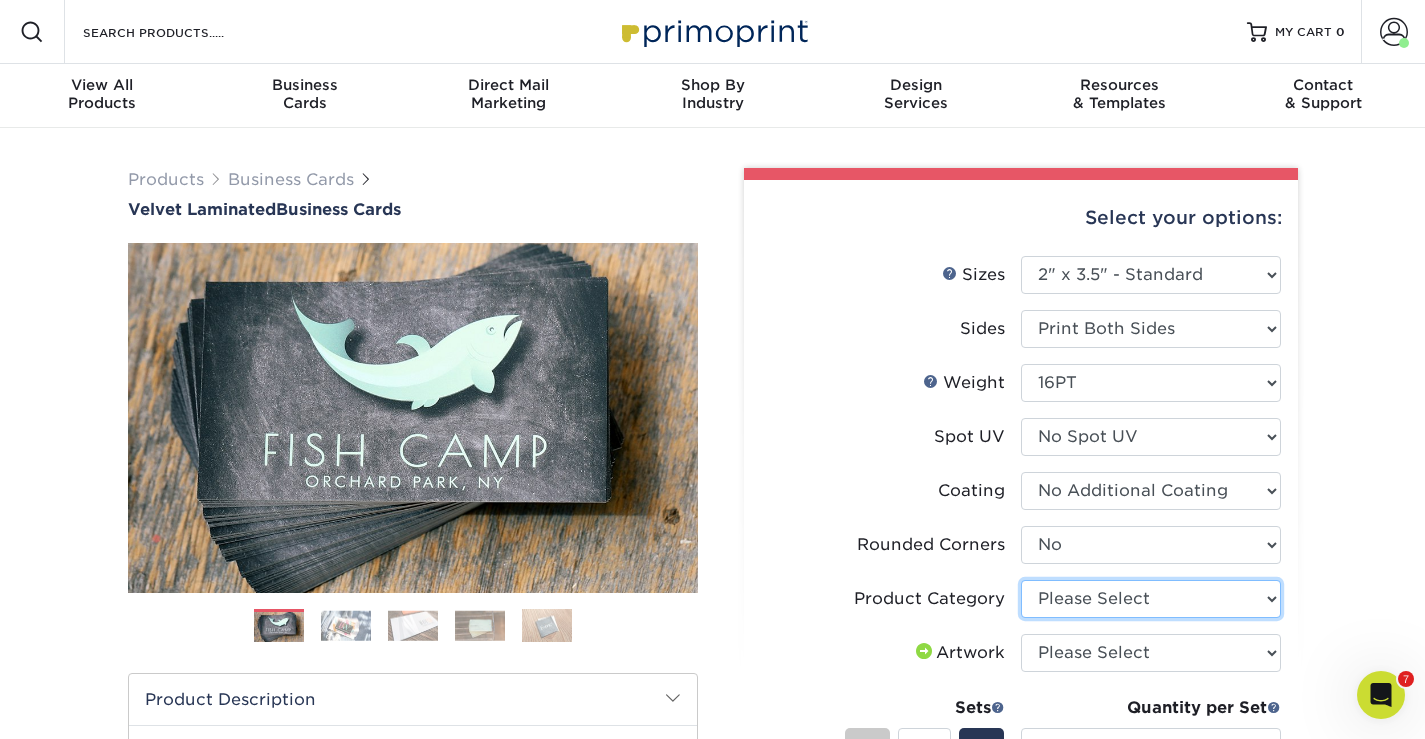 select on "3b5148f1-0588-4f88-a218-97bcfdce65c1" 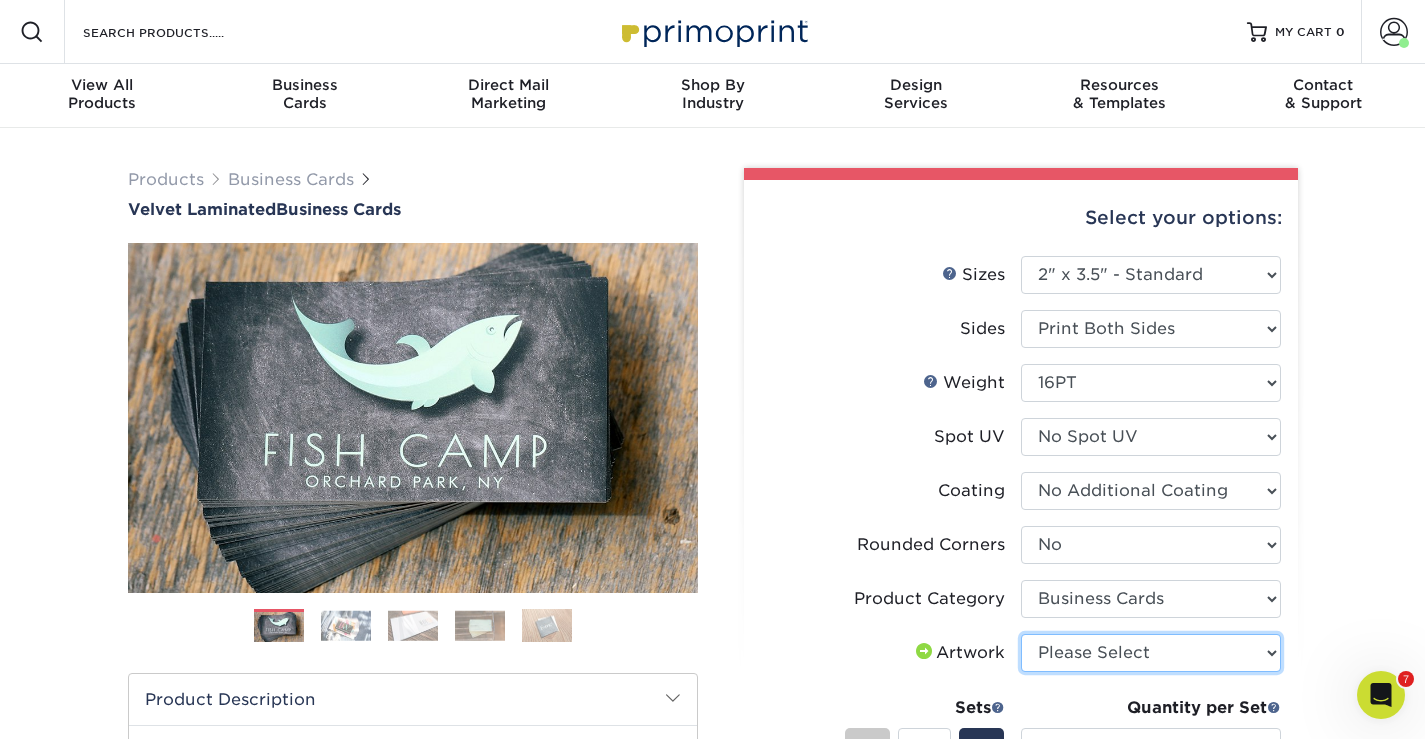 select on "upload" 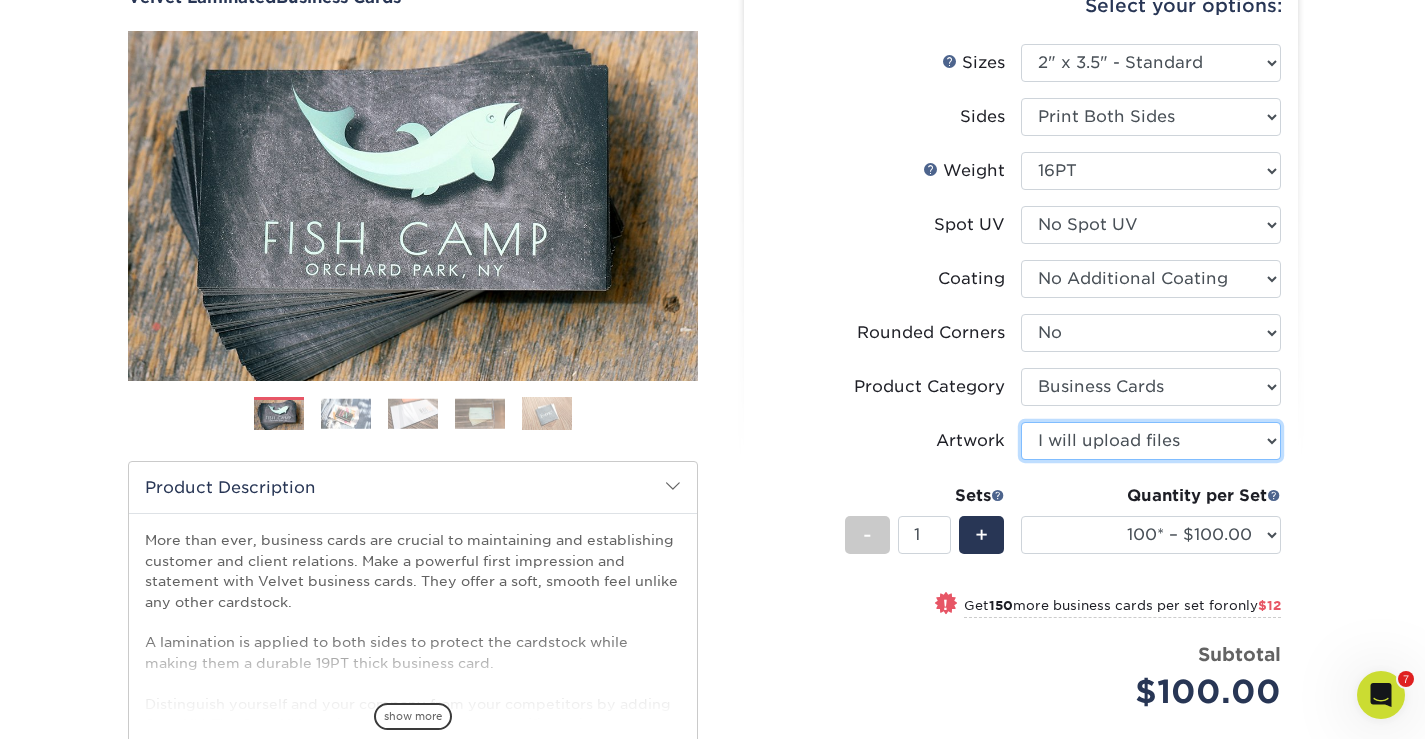 scroll, scrollTop: 216, scrollLeft: 0, axis: vertical 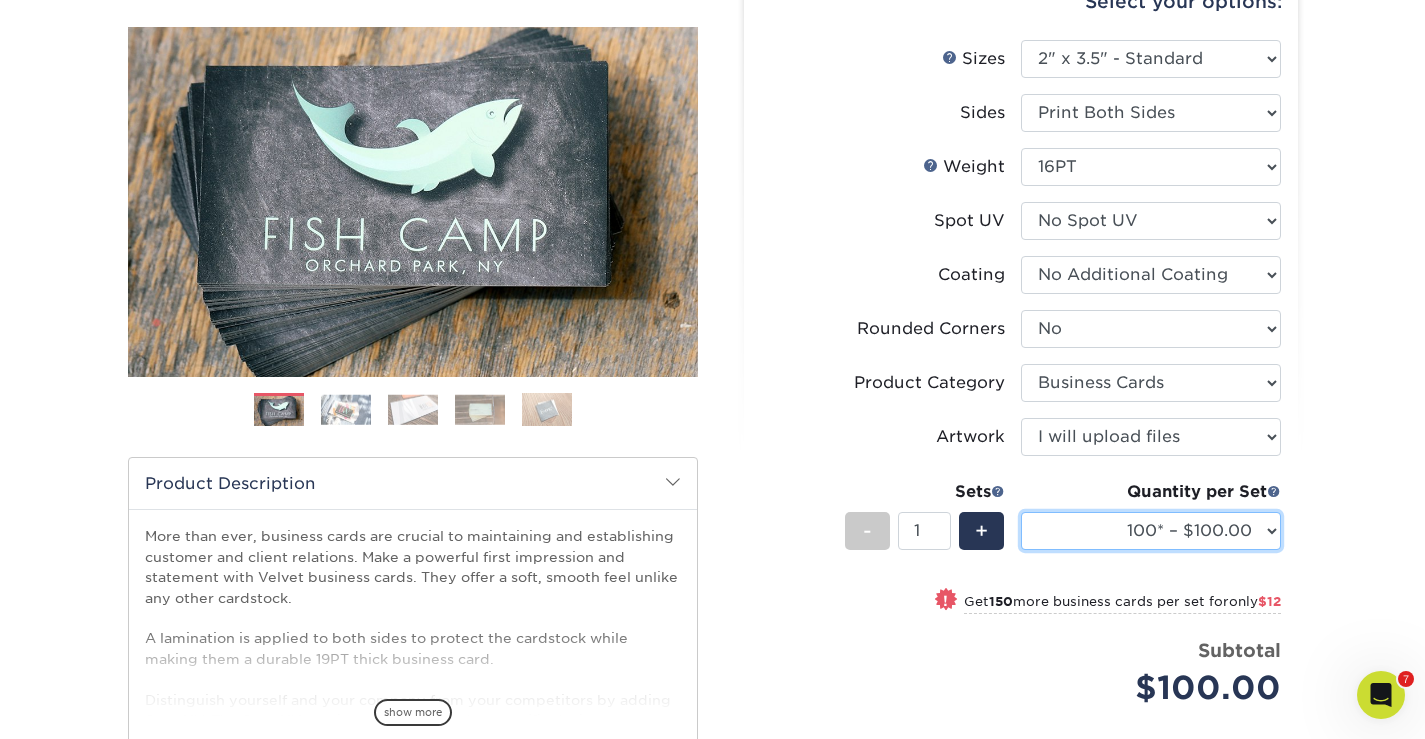 select on "500 – $120.00" 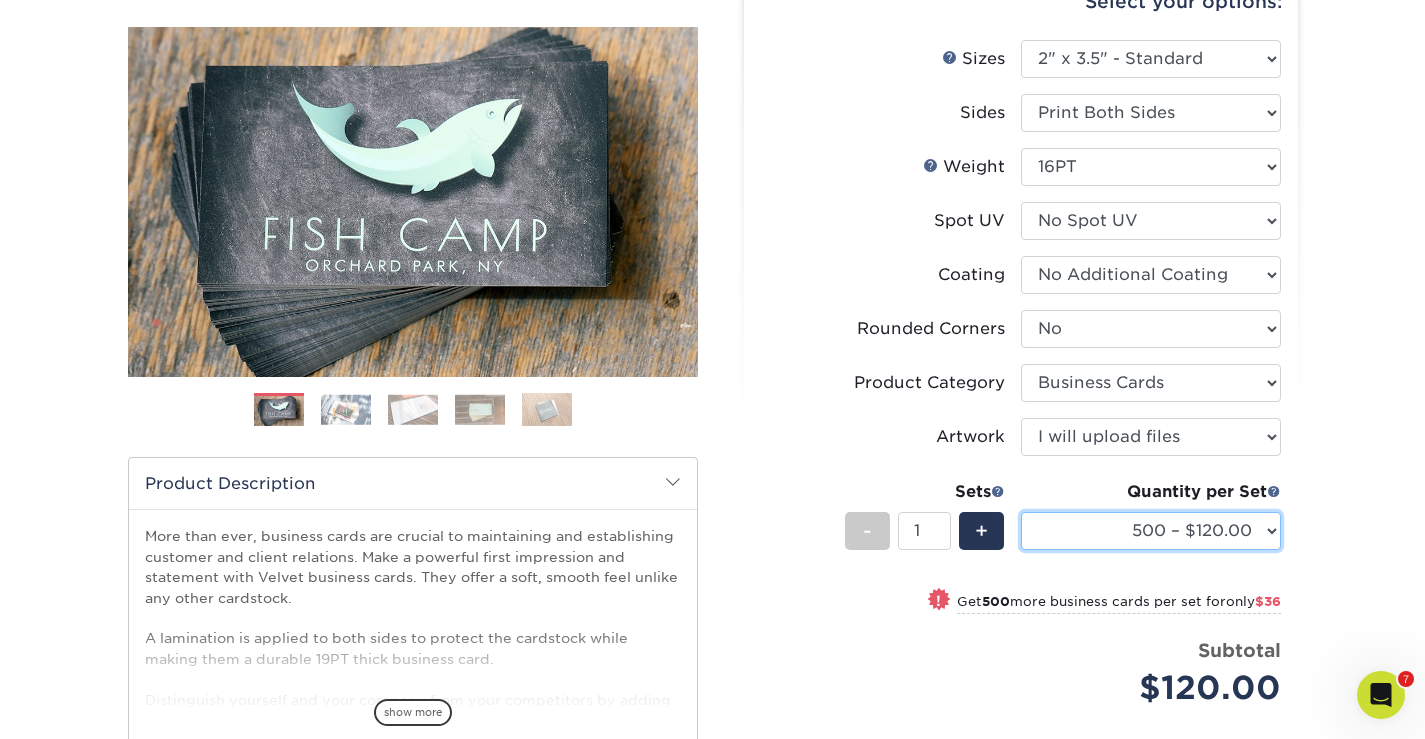 scroll, scrollTop: 0, scrollLeft: 0, axis: both 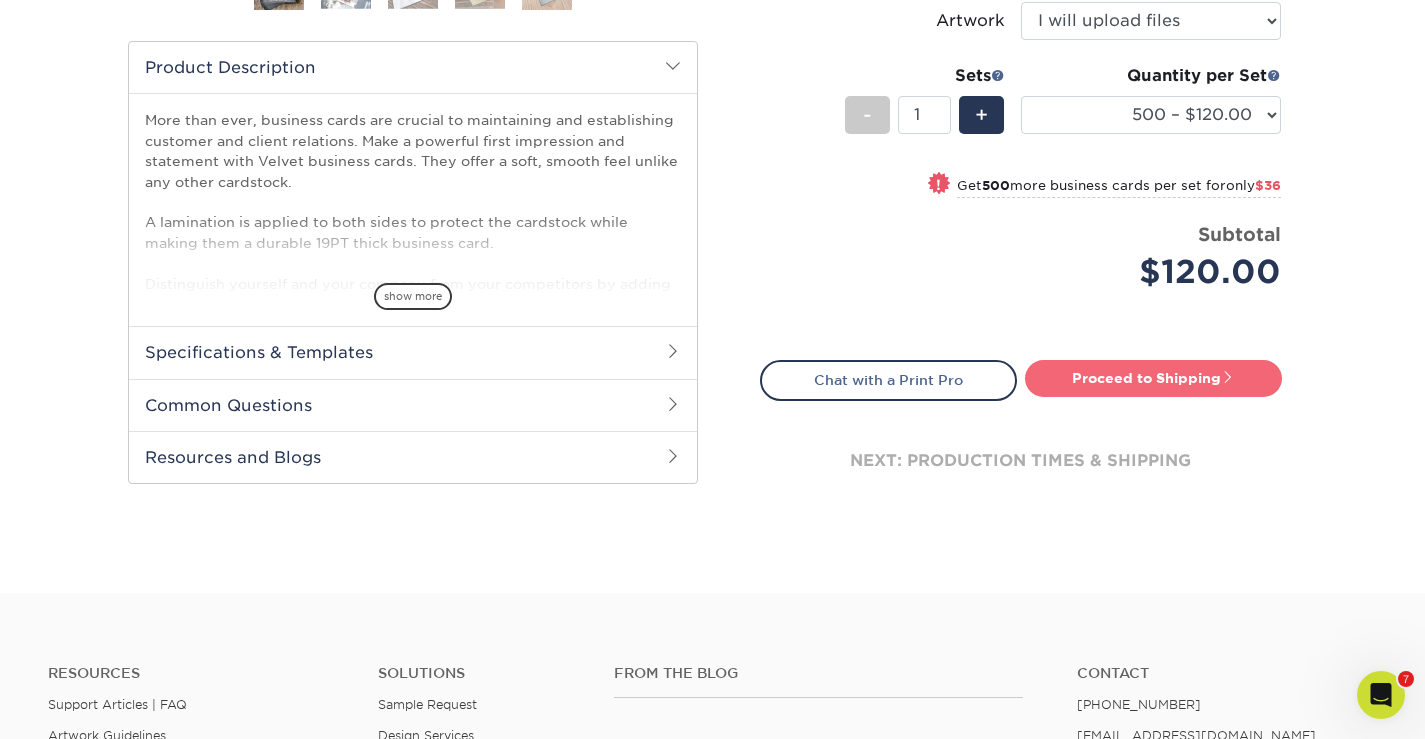 click on "Proceed to Shipping" at bounding box center [1153, 378] 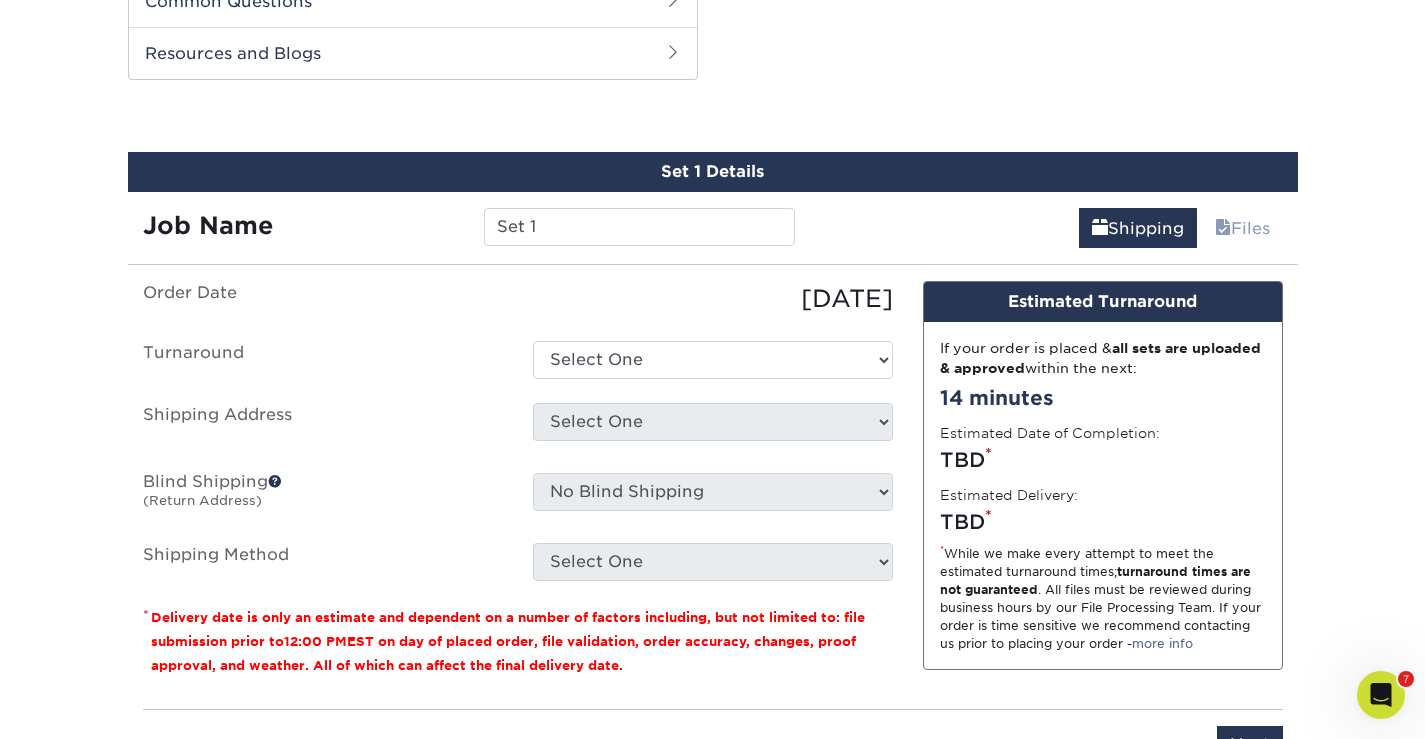 scroll, scrollTop: 1046, scrollLeft: 0, axis: vertical 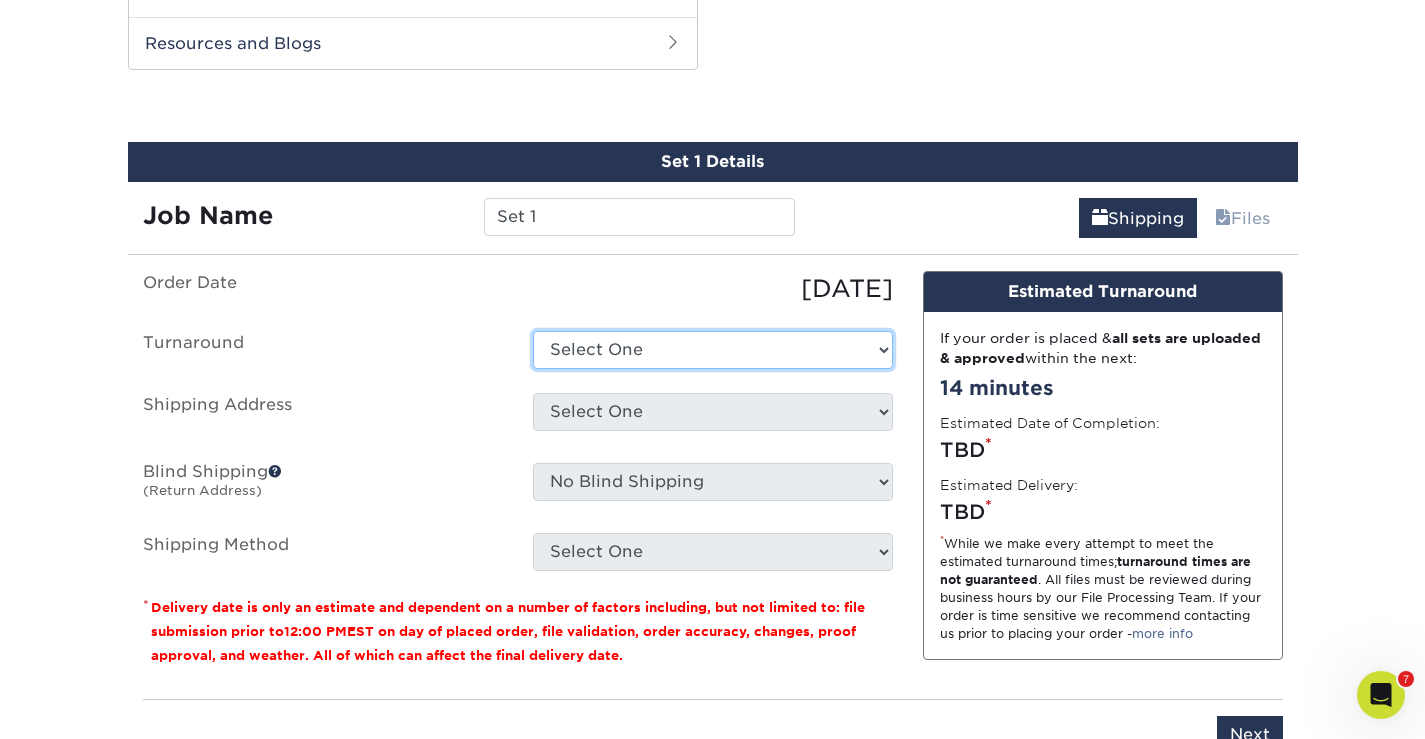 select on "1a11b642-423c-411c-95f3-bf9ecd1214c9" 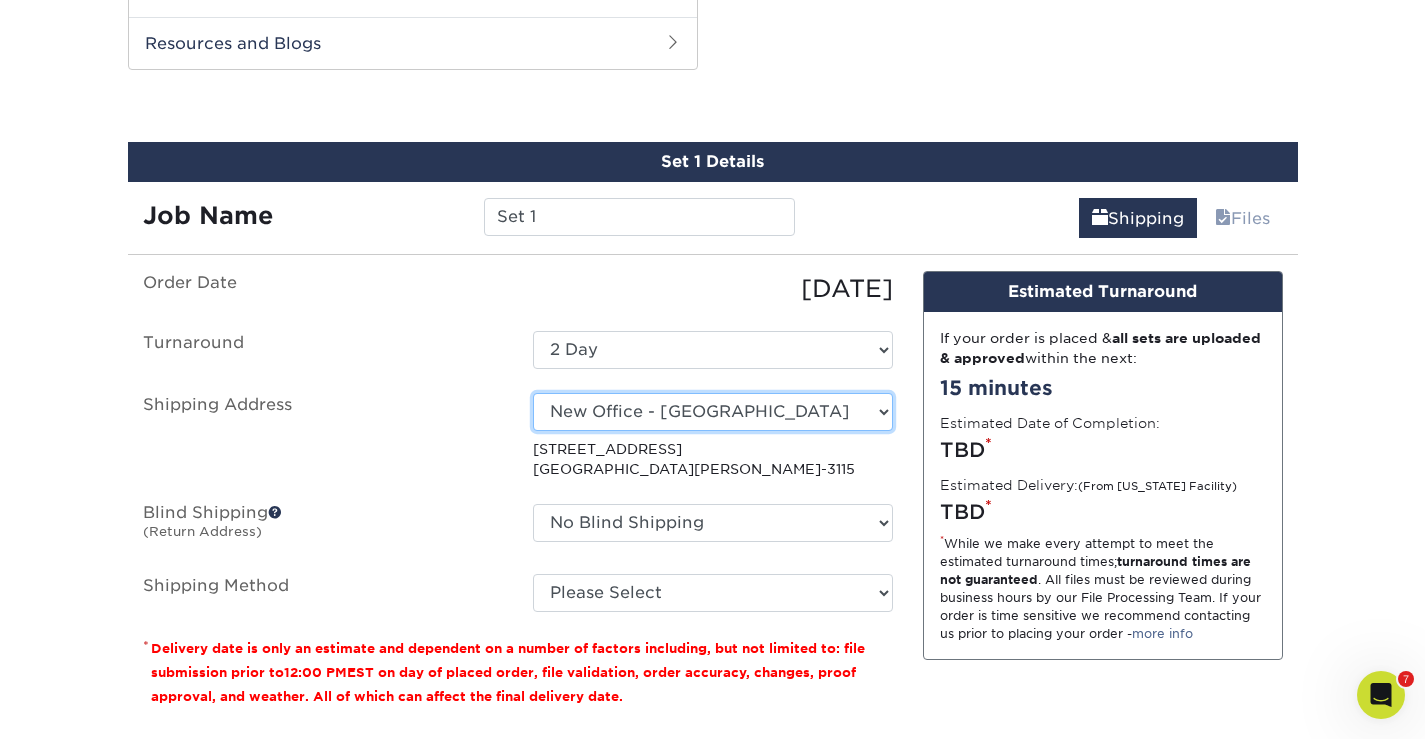 select on "278836" 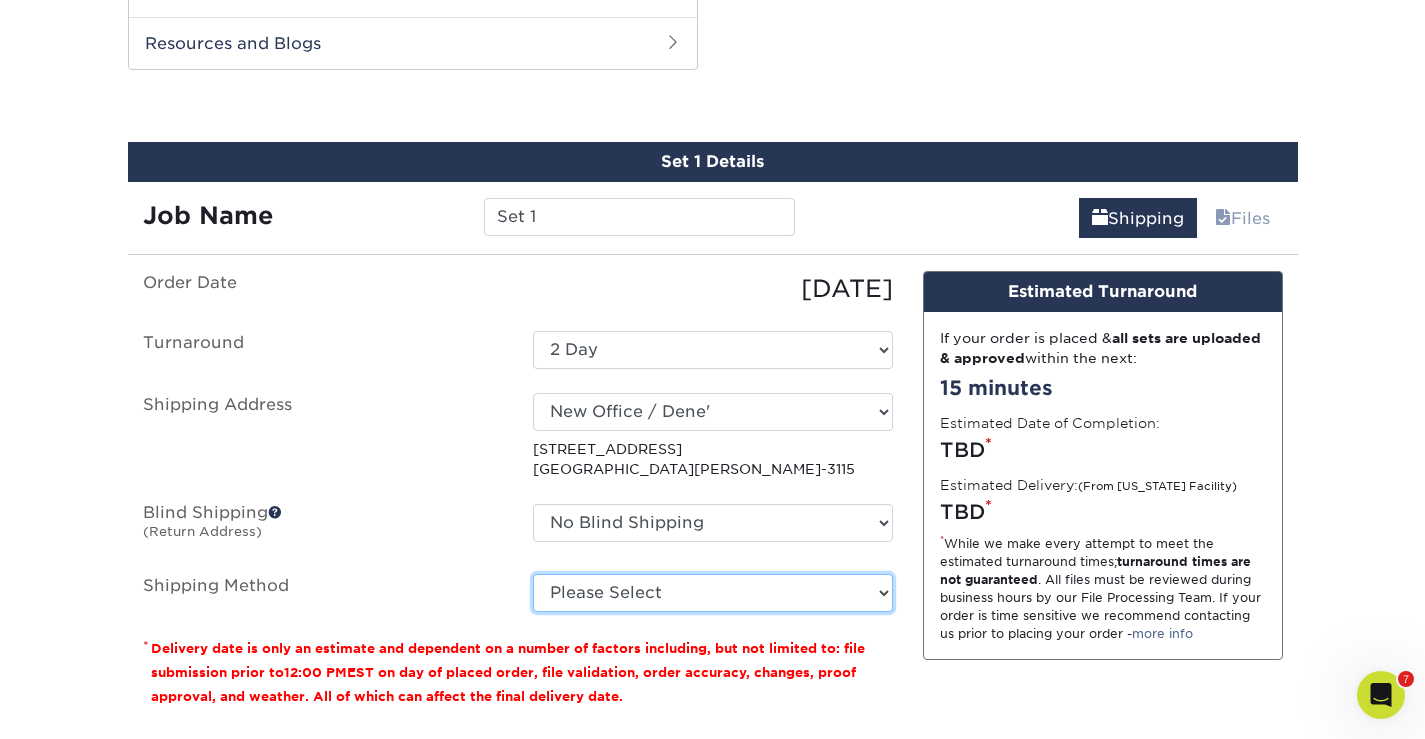 select on "01" 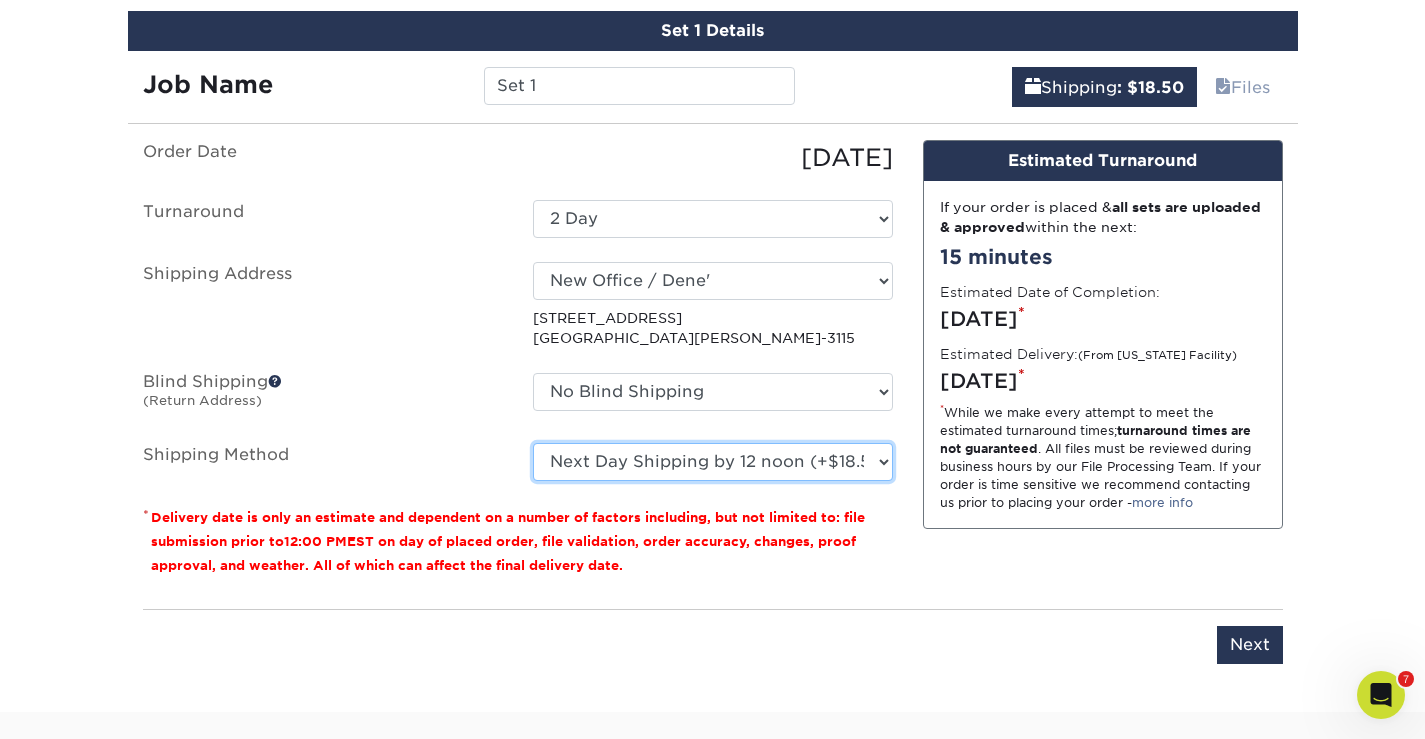 scroll, scrollTop: 1338, scrollLeft: 0, axis: vertical 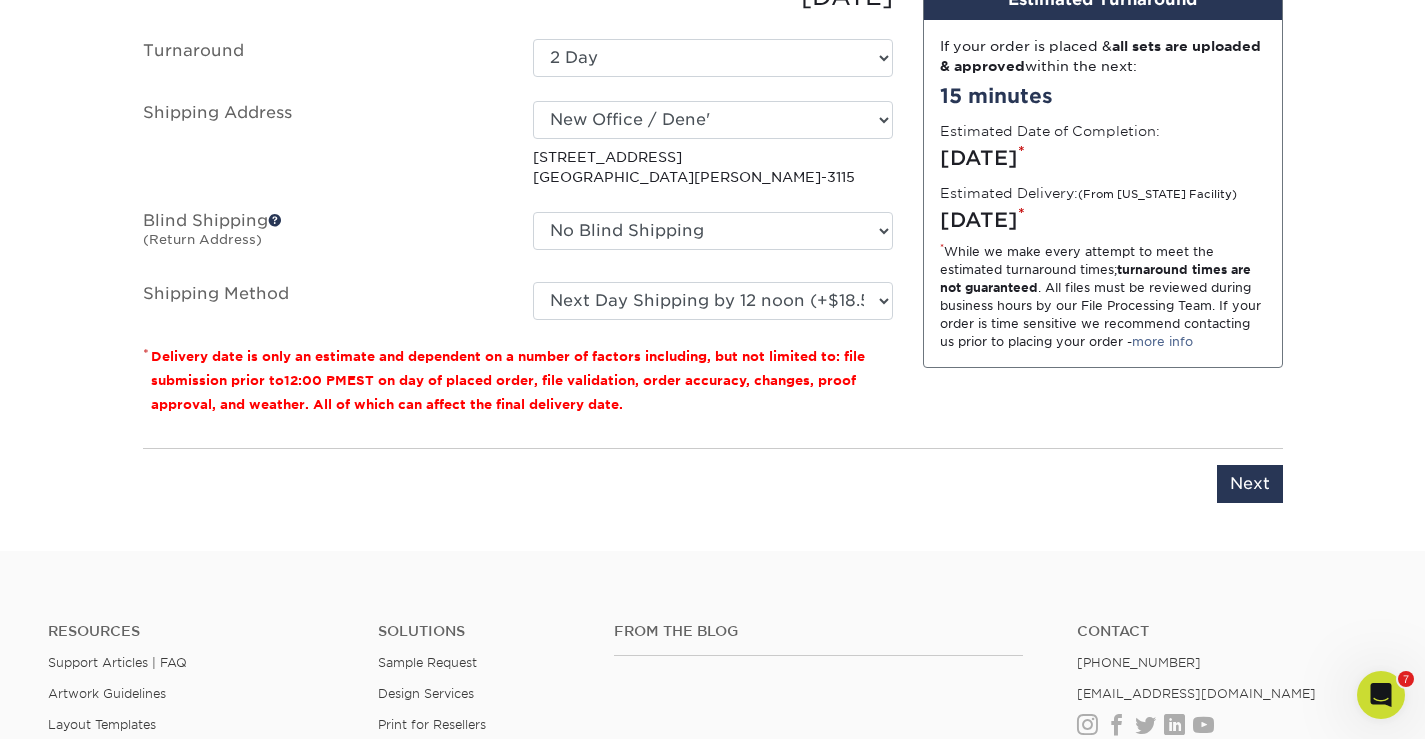 click on "Please enter job name and select desired turnaround time, shipping address and method.
Next" at bounding box center [713, 475] 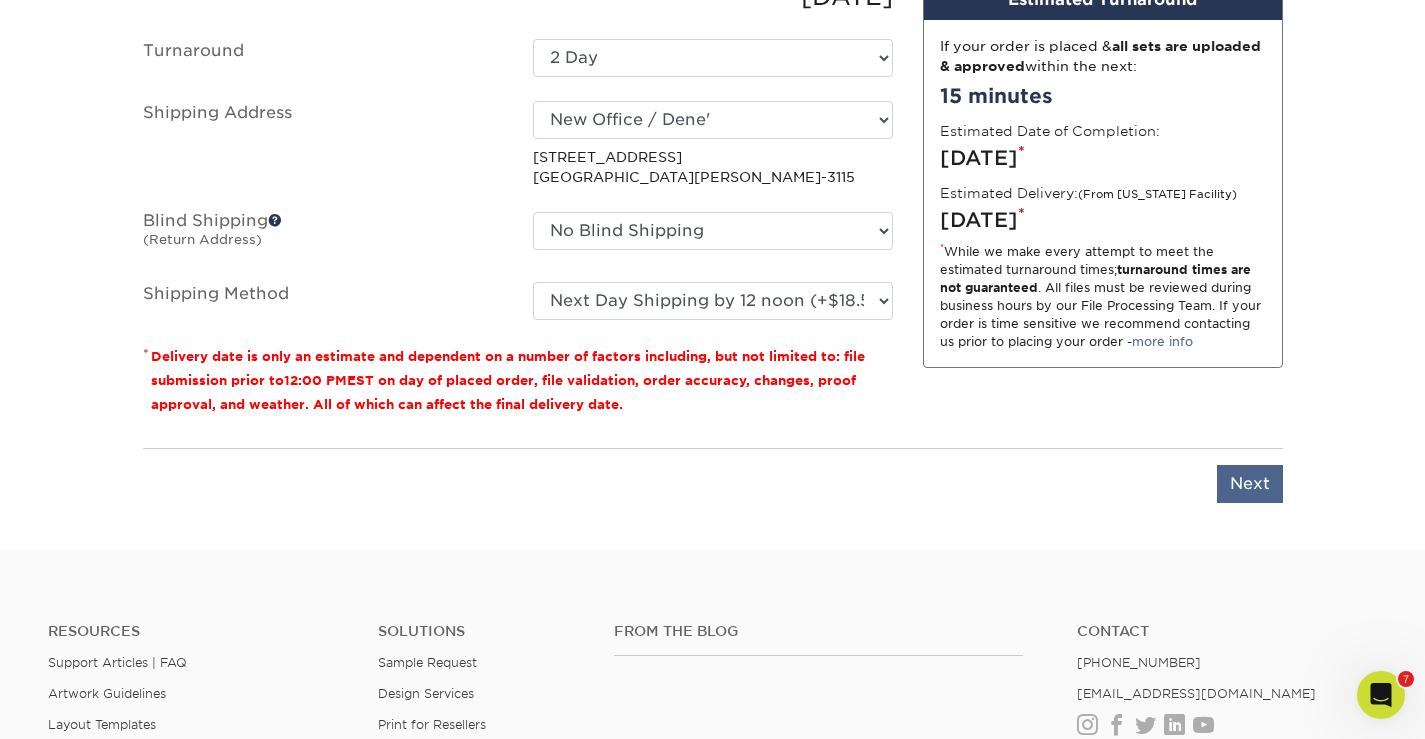 click on "Next" at bounding box center [1250, 484] 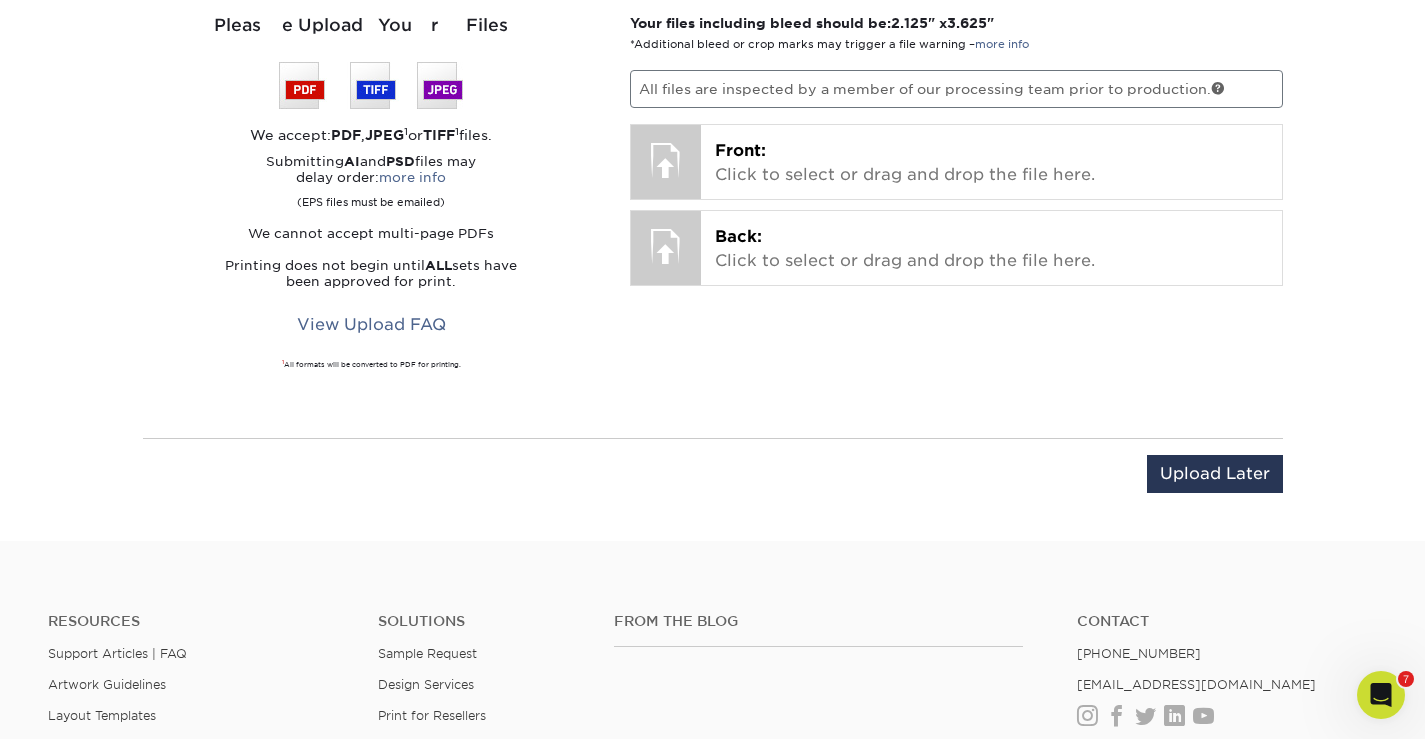 scroll, scrollTop: 1308, scrollLeft: 0, axis: vertical 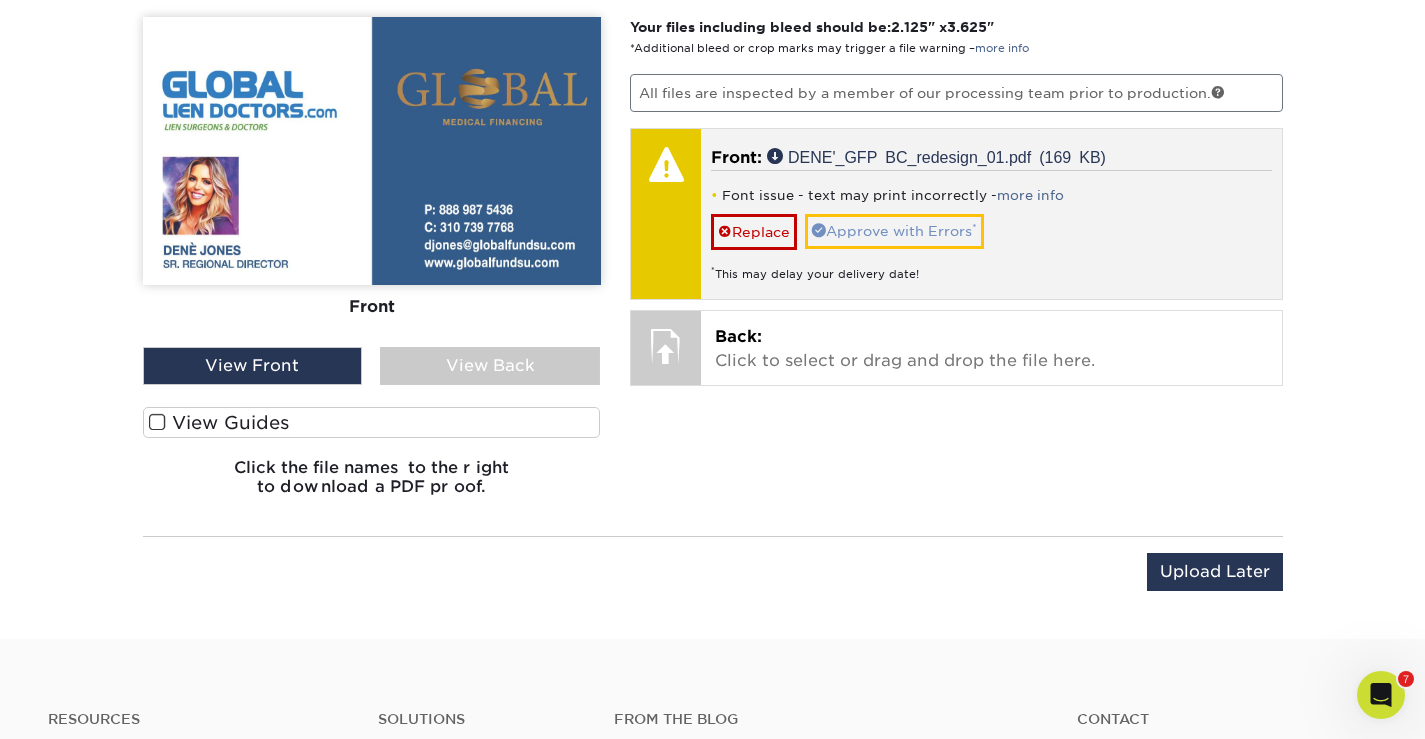 click on "Approve with Errors *" at bounding box center (894, 231) 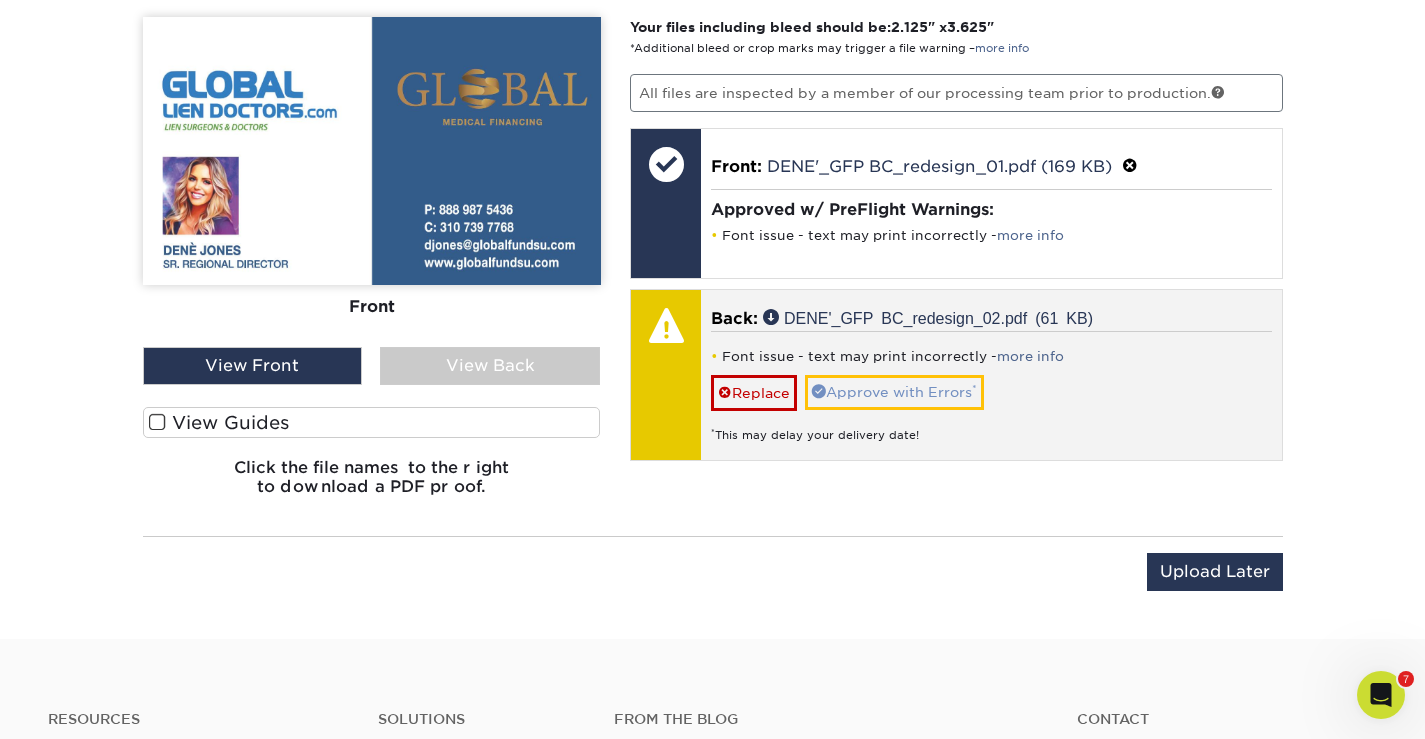 click on "Approve with Errors *" at bounding box center [894, 392] 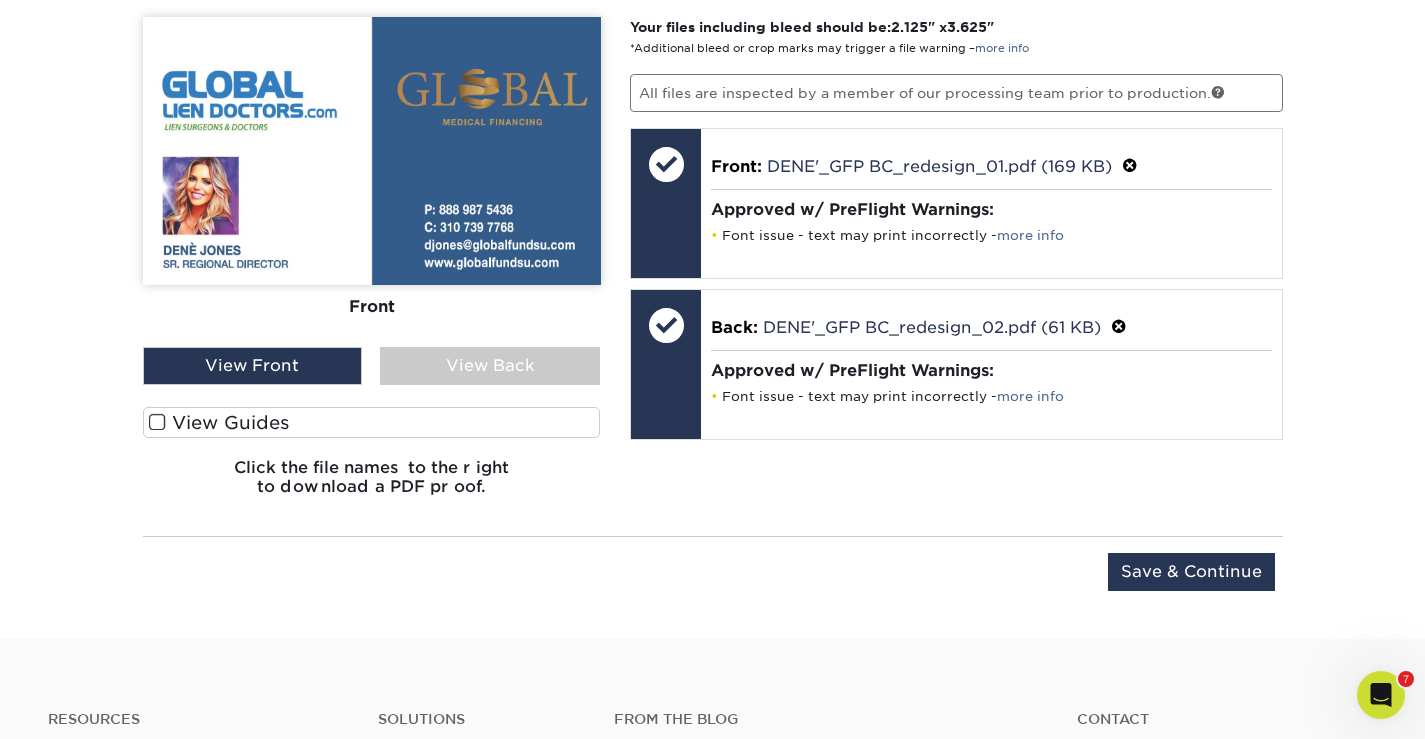 click on "View Back" at bounding box center [490, 366] 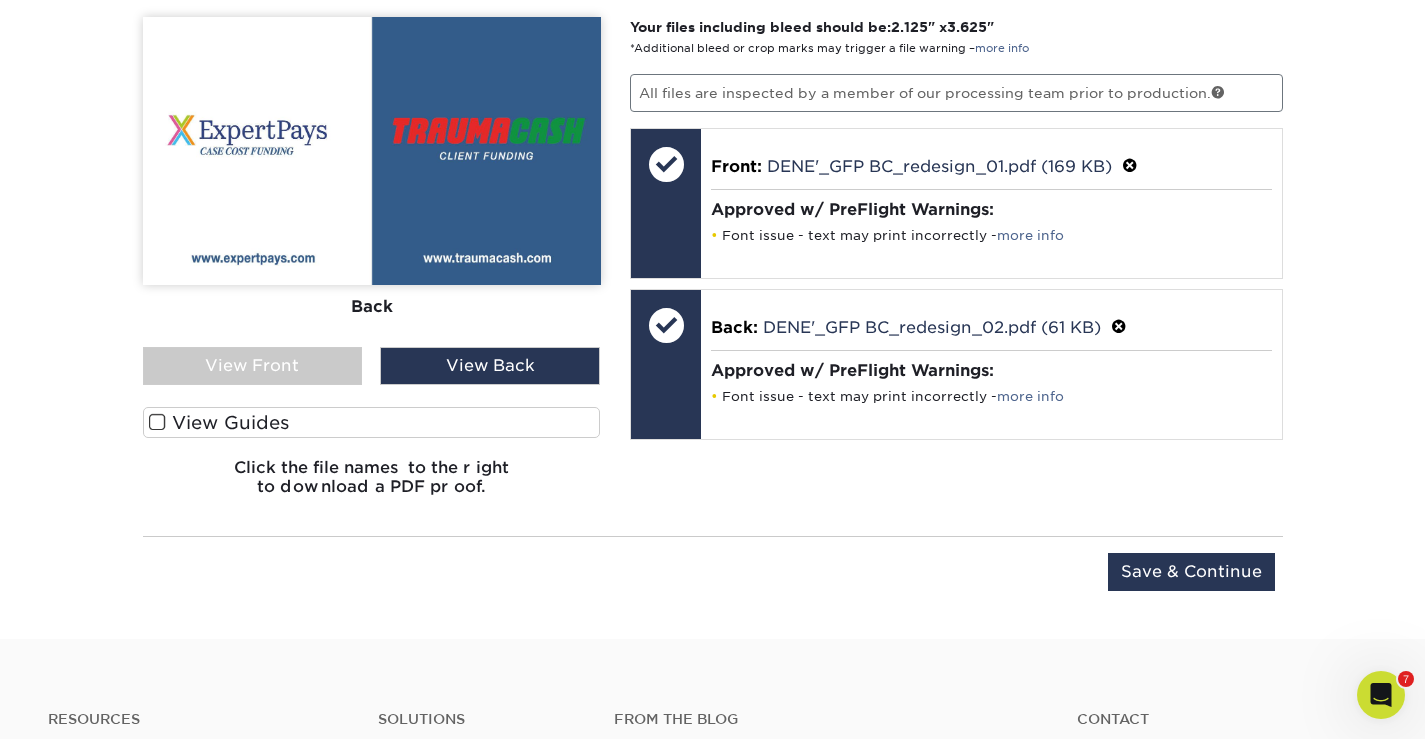 click on "View Guides" at bounding box center [372, 422] 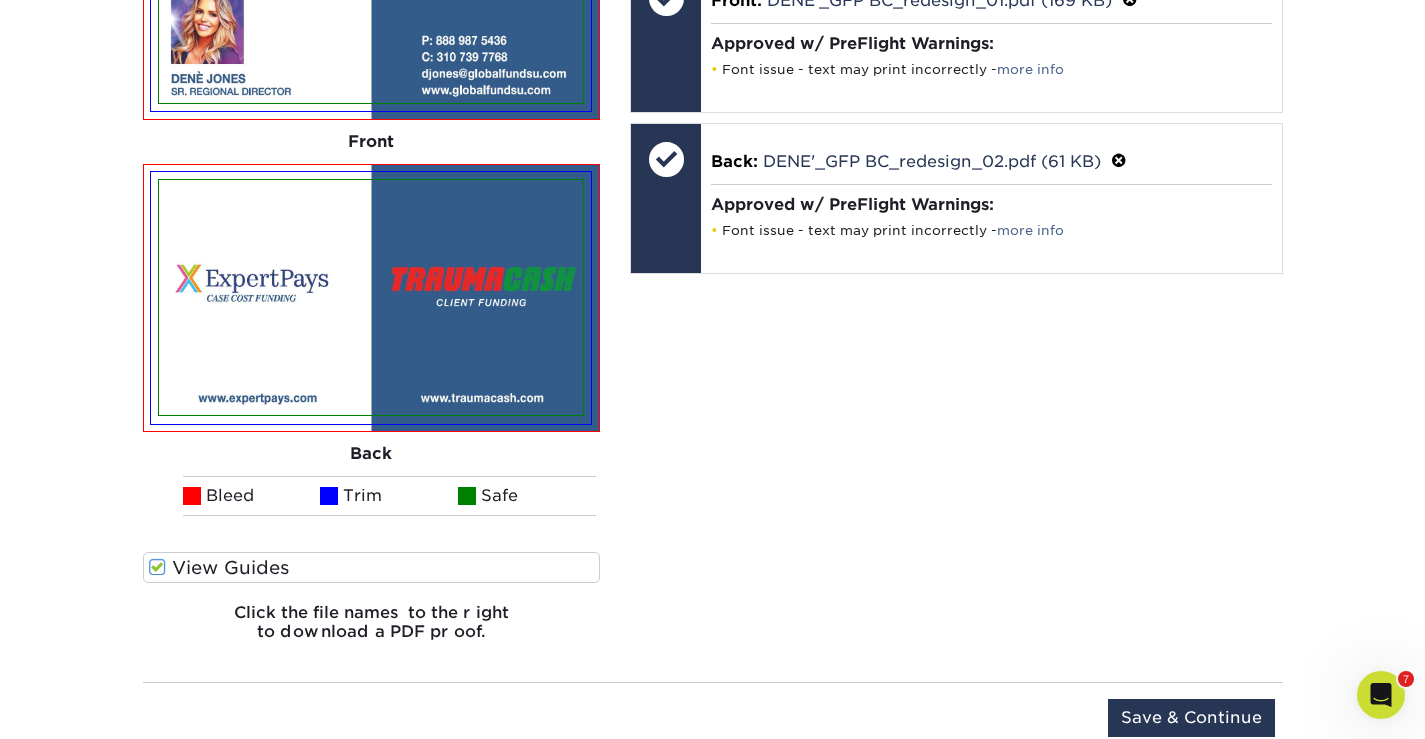 scroll, scrollTop: 1649, scrollLeft: 0, axis: vertical 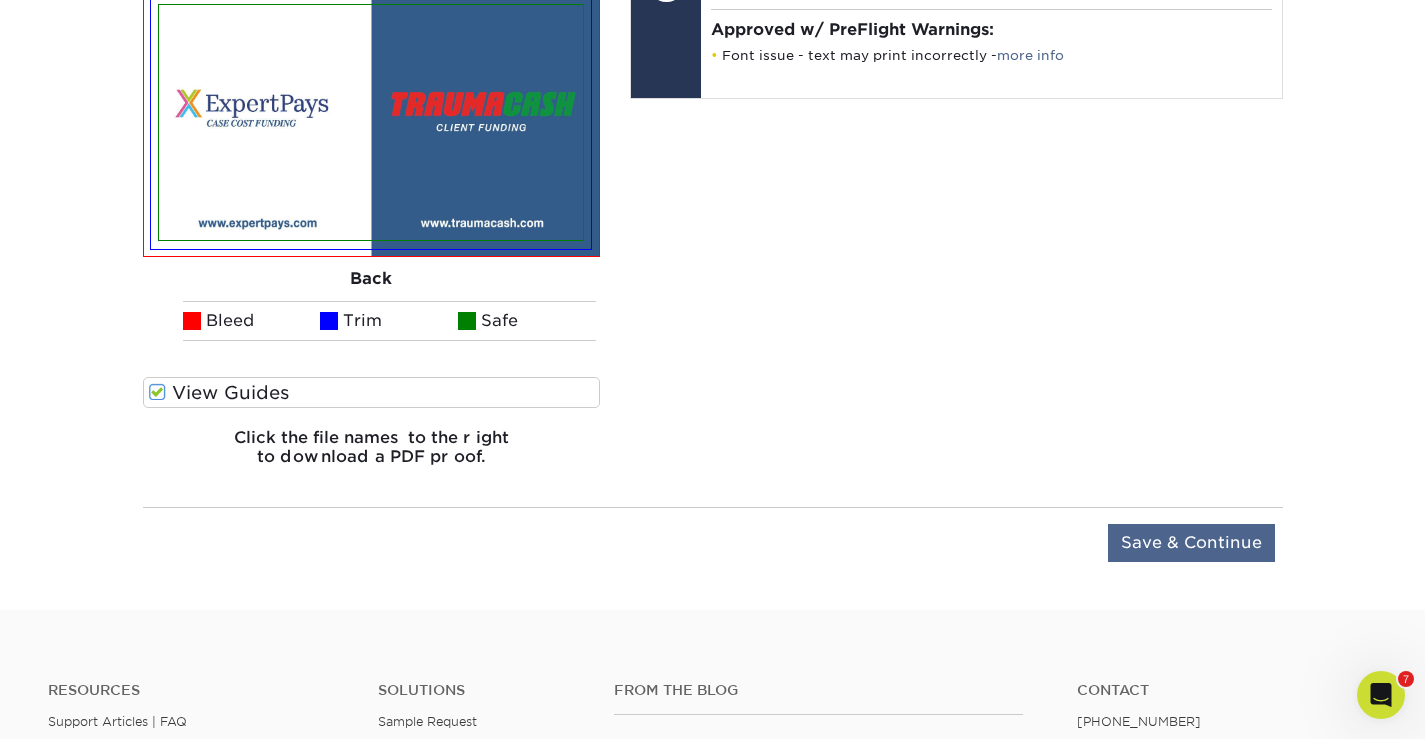 click on "Save & Continue" at bounding box center [1191, 543] 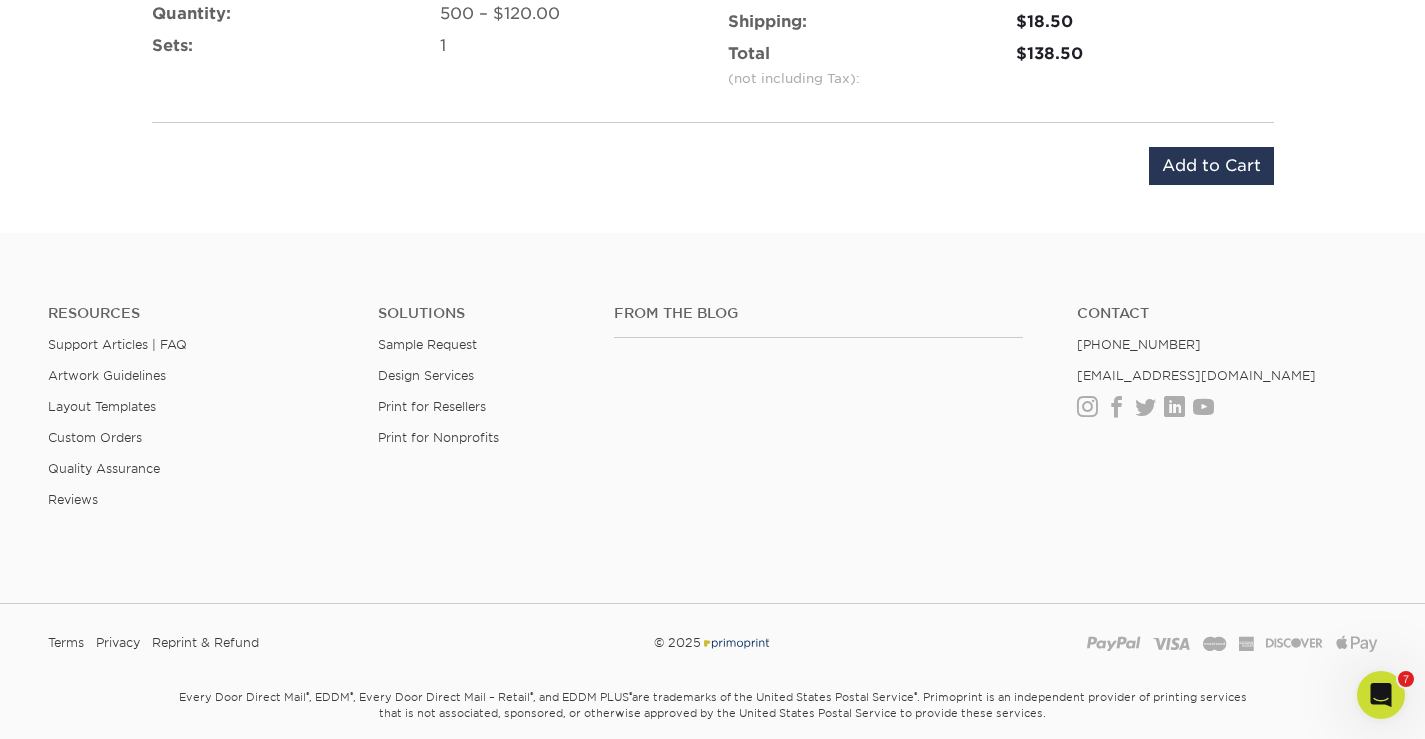 scroll, scrollTop: 1269, scrollLeft: 0, axis: vertical 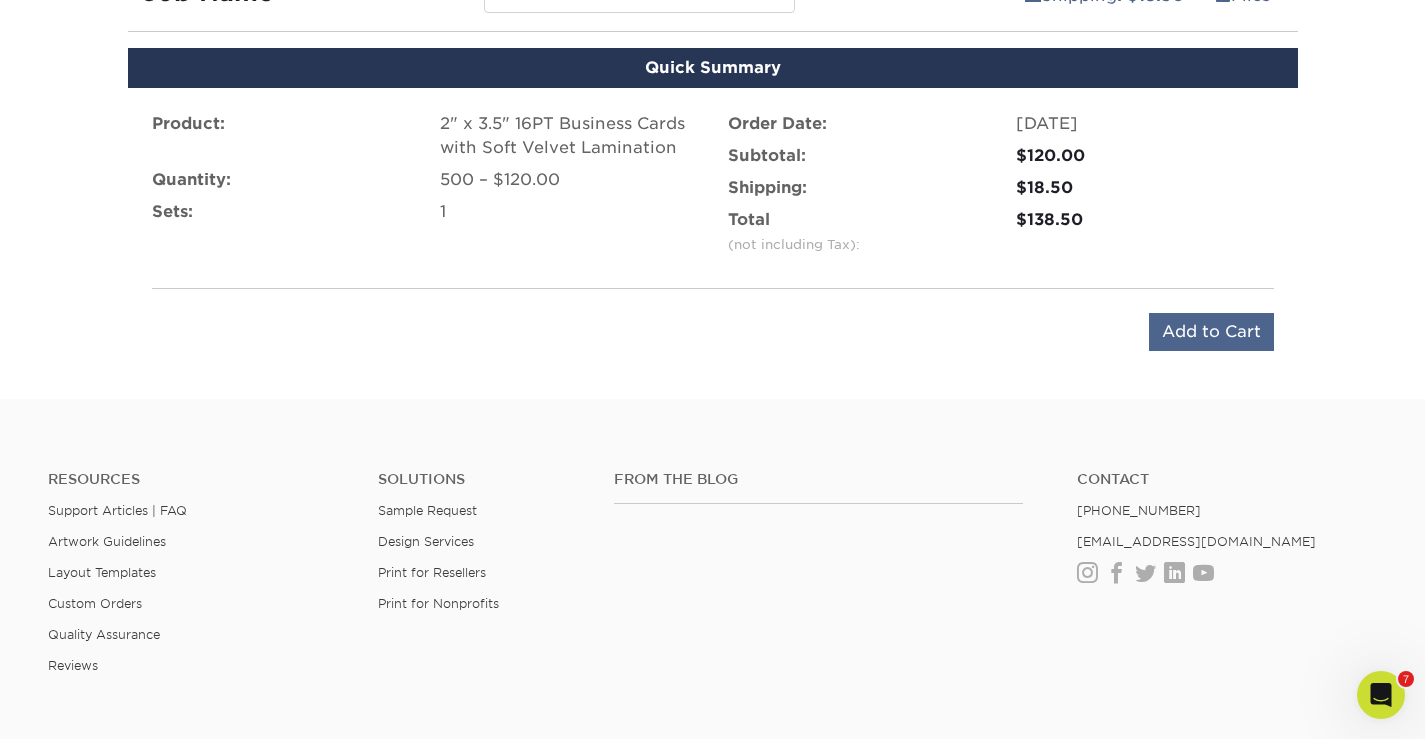 click on "Add to Cart" at bounding box center (1211, 332) 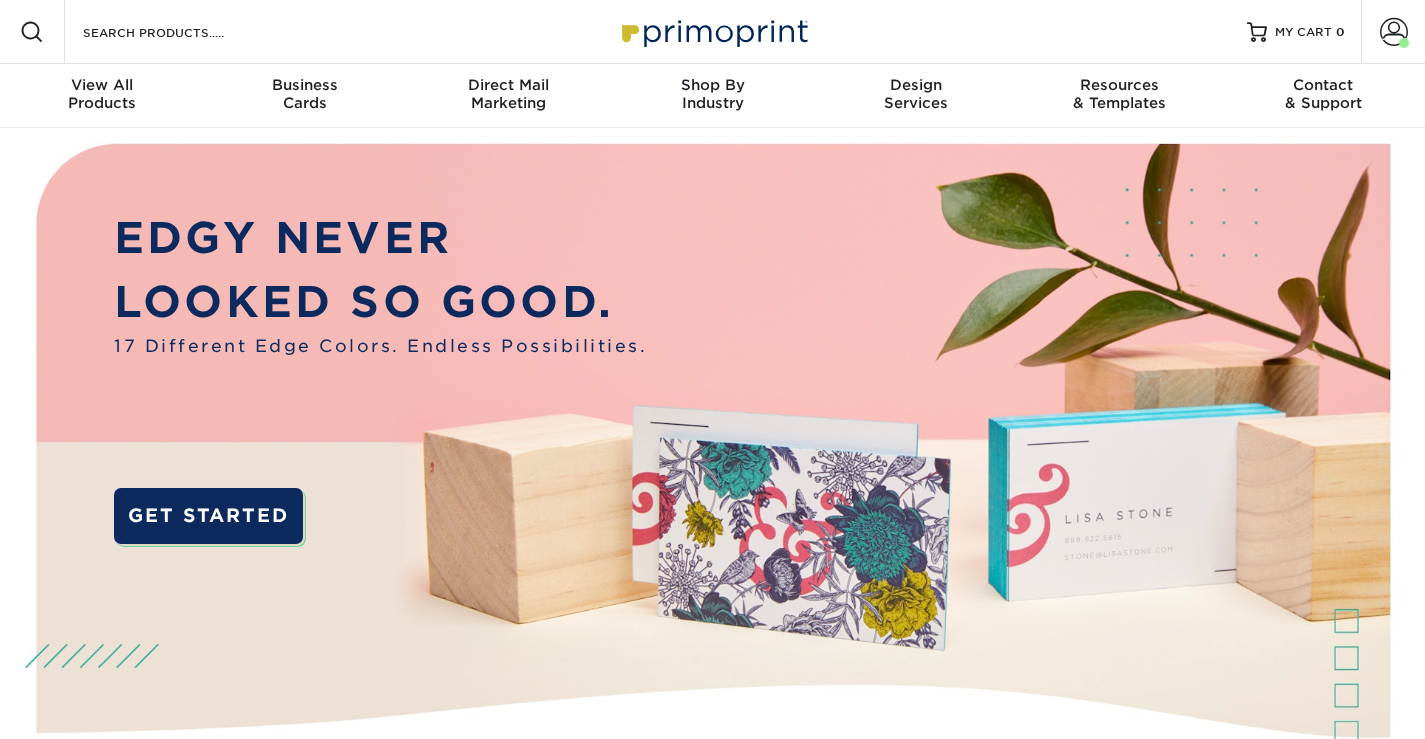 scroll, scrollTop: 0, scrollLeft: 0, axis: both 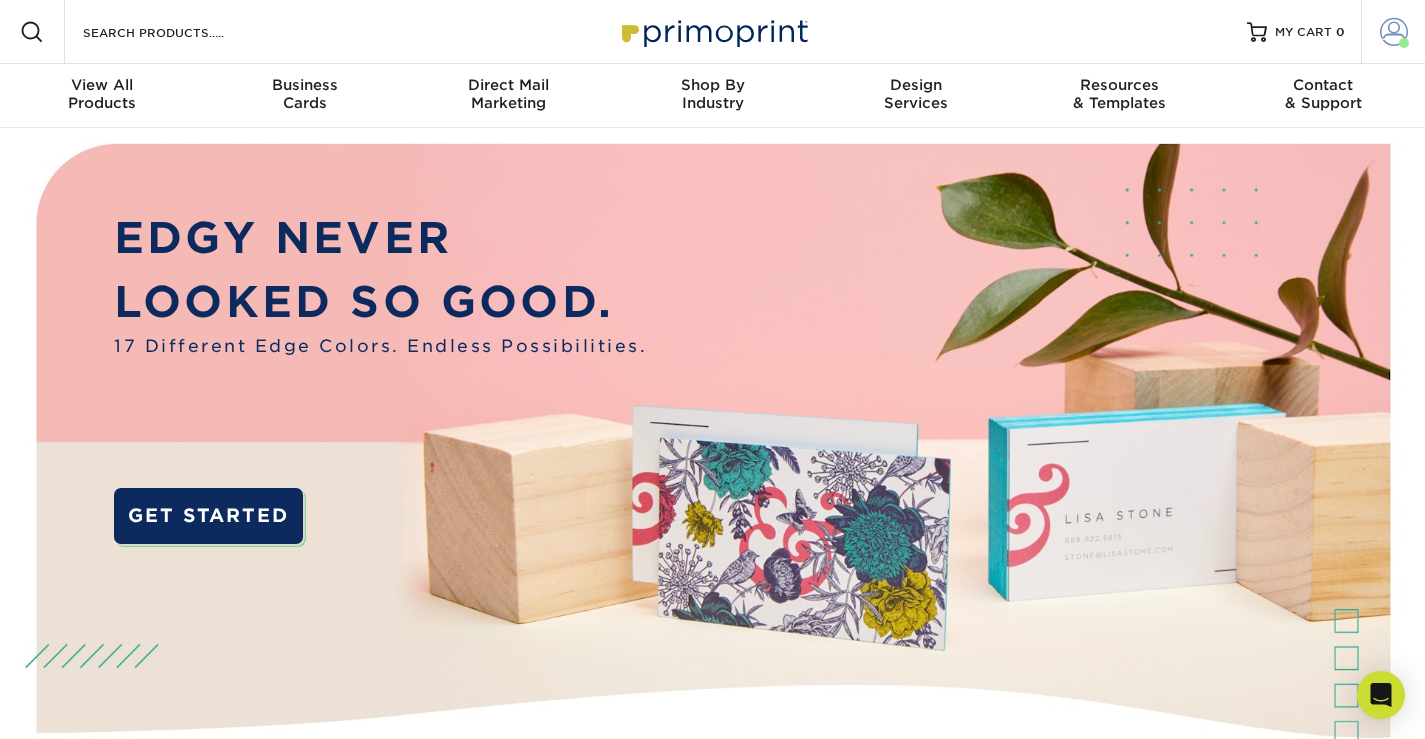 click at bounding box center (1394, 32) 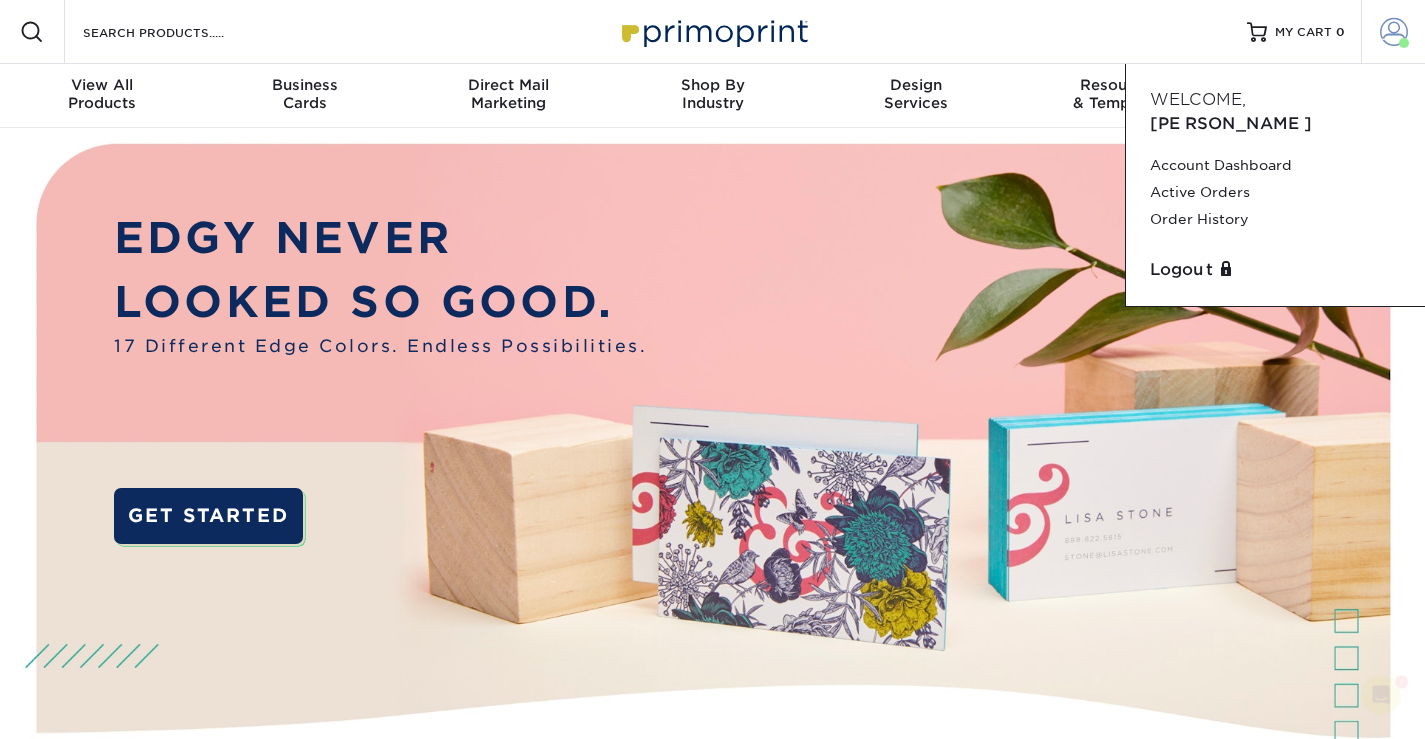 scroll, scrollTop: 0, scrollLeft: 0, axis: both 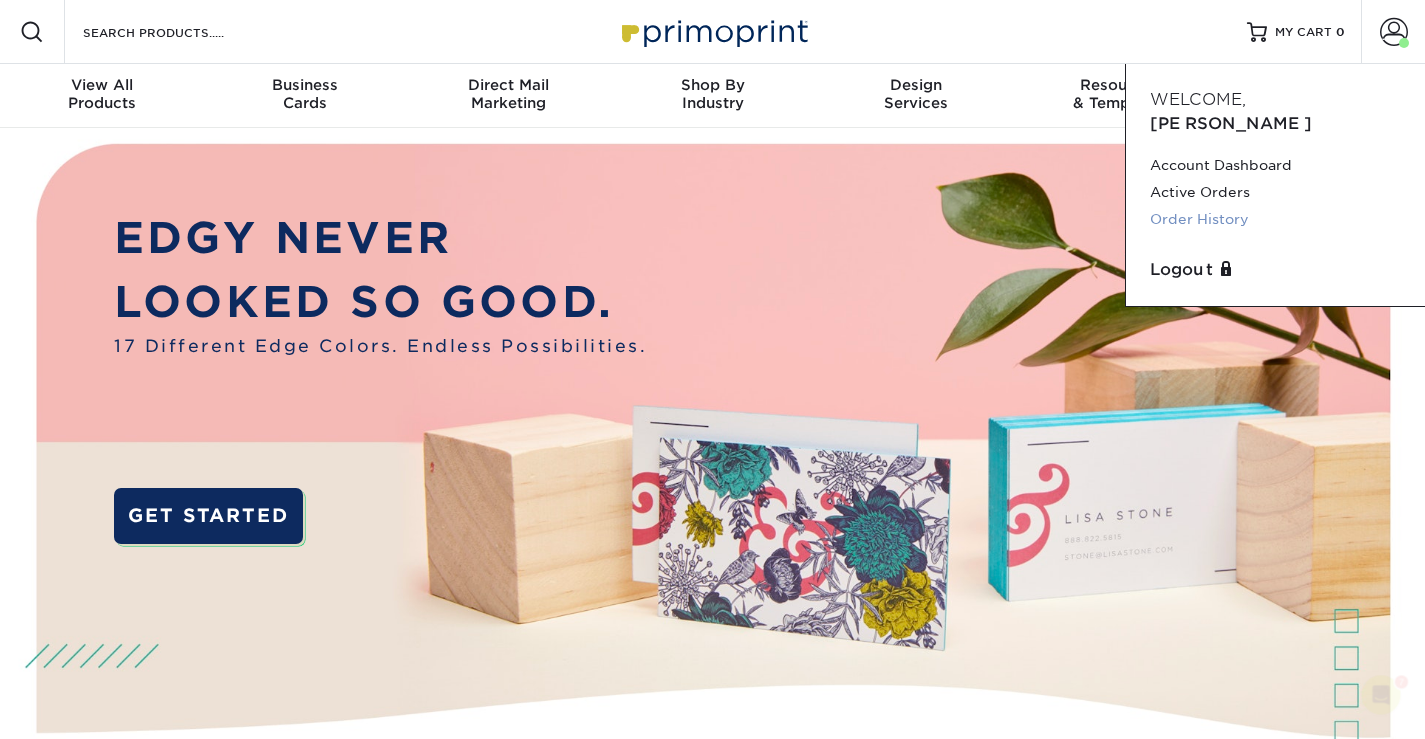 click on "Order History" at bounding box center [1275, 219] 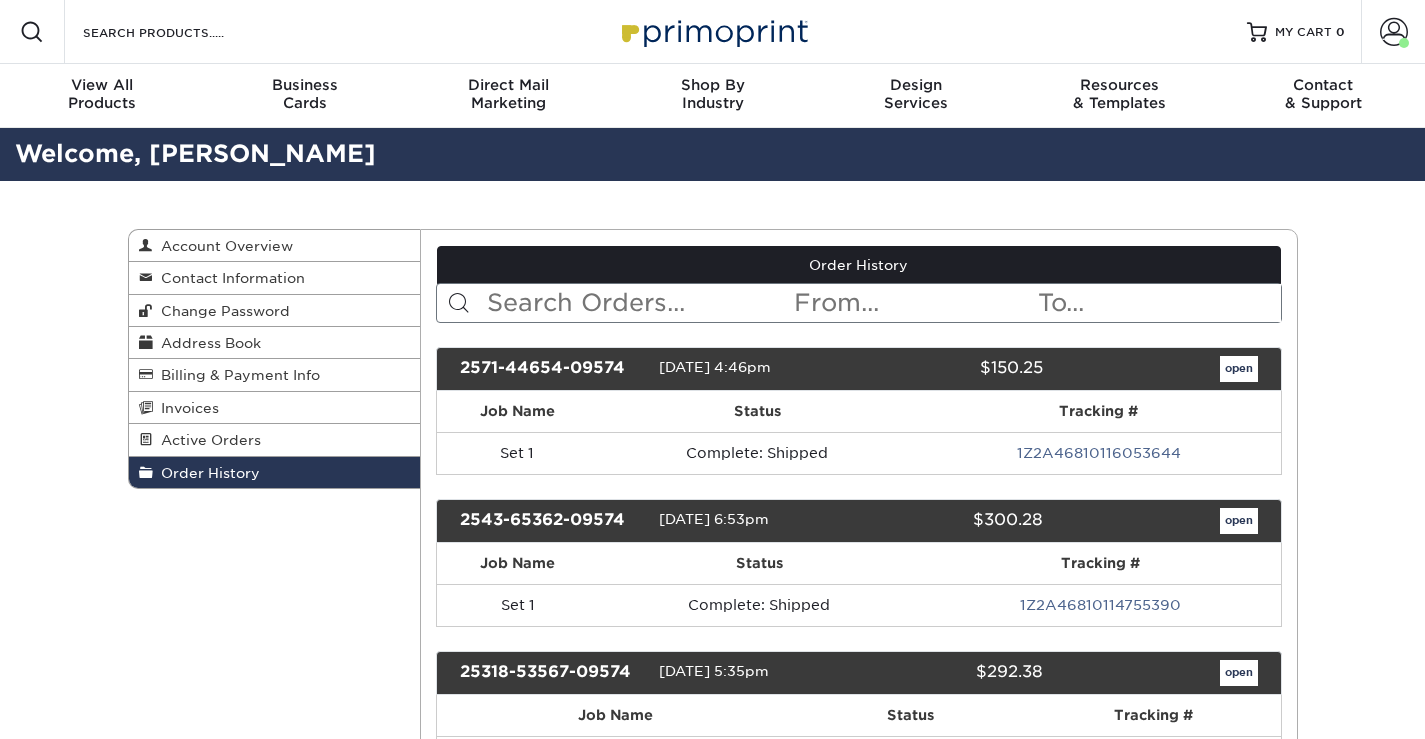 scroll, scrollTop: 0, scrollLeft: 0, axis: both 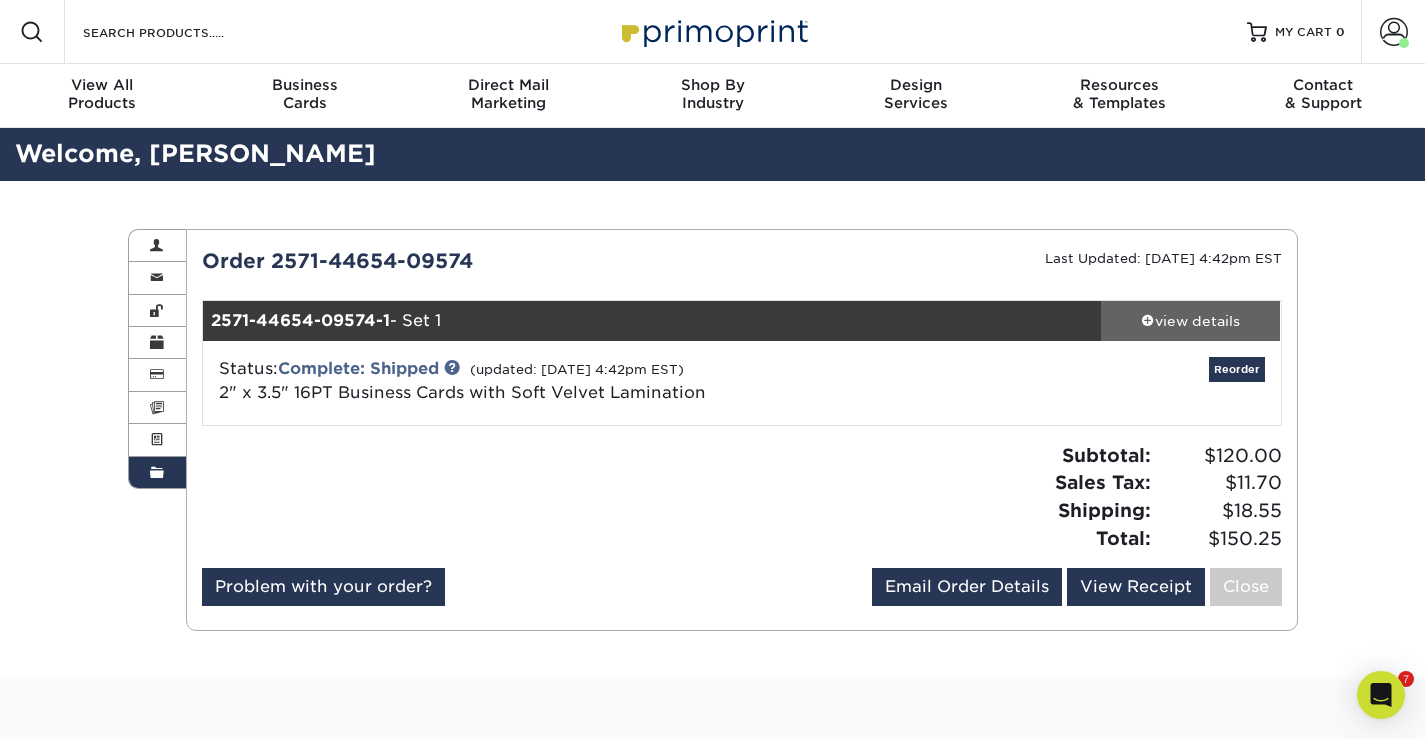 click on "view details" at bounding box center [1191, 321] 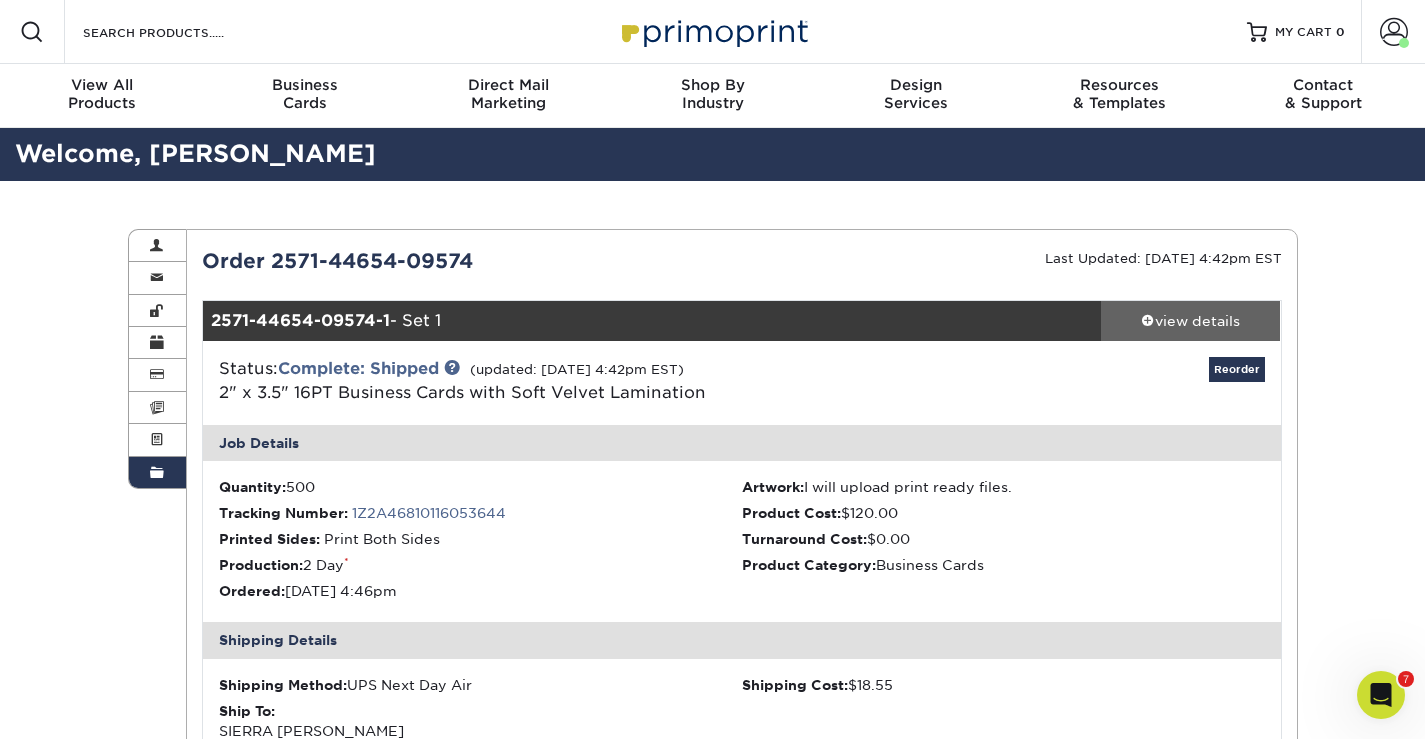scroll, scrollTop: 0, scrollLeft: 0, axis: both 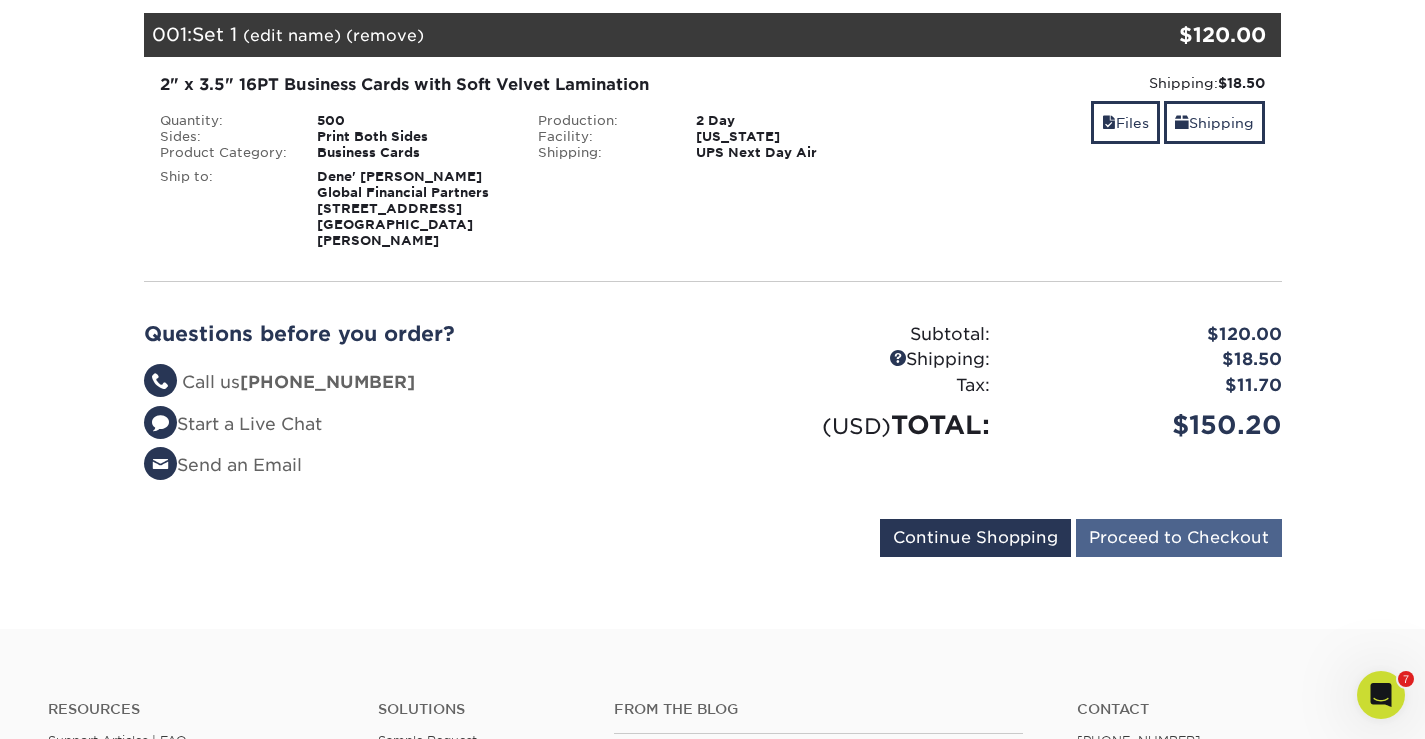 click on "Proceed to Checkout" at bounding box center (1179, 538) 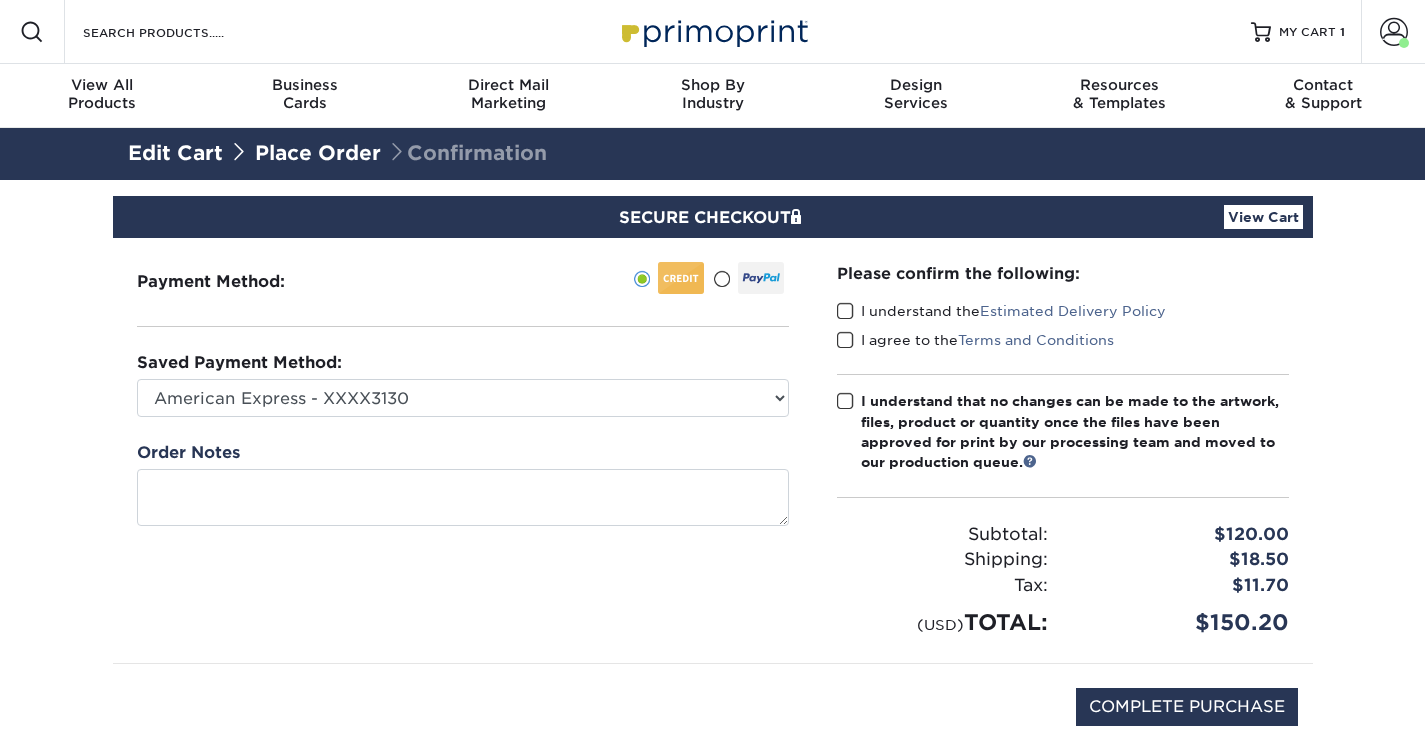 scroll, scrollTop: 0, scrollLeft: 0, axis: both 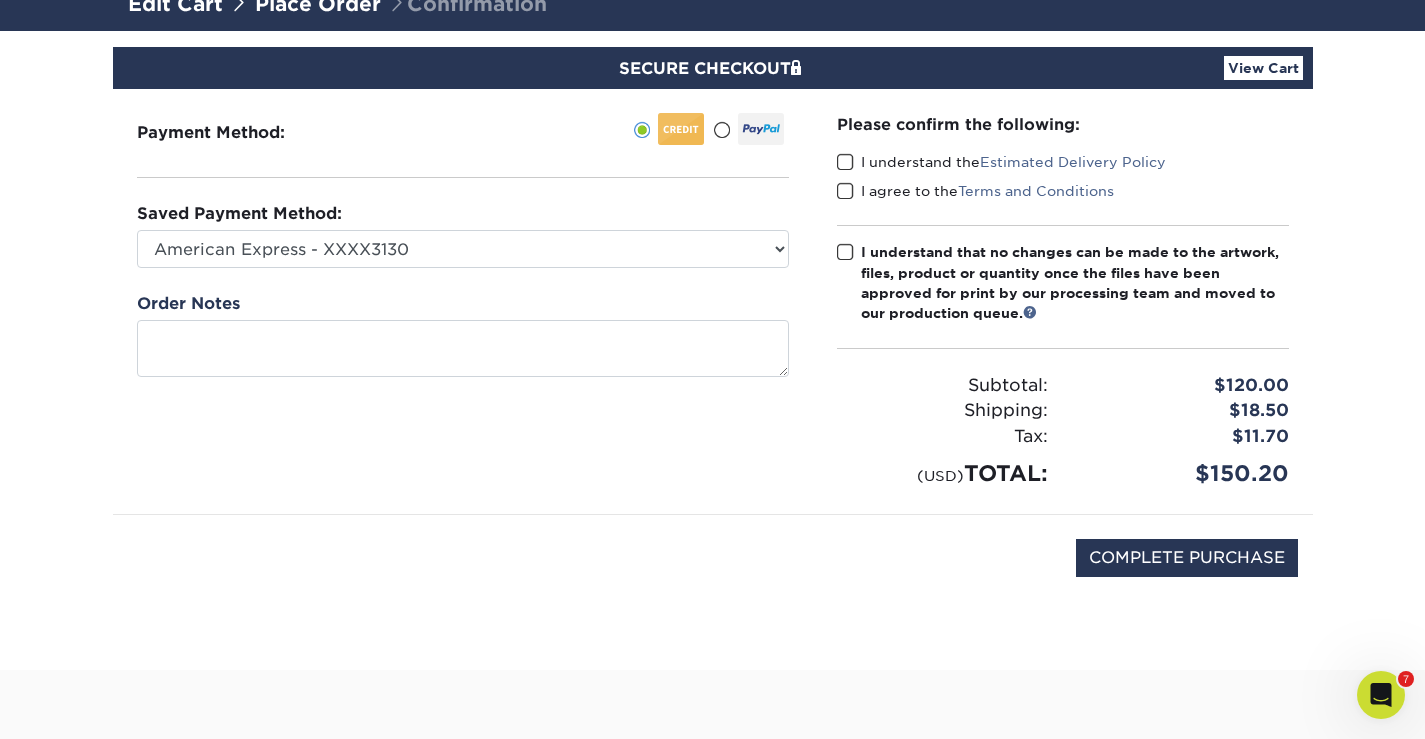 click on "Place Order" at bounding box center [318, 4] 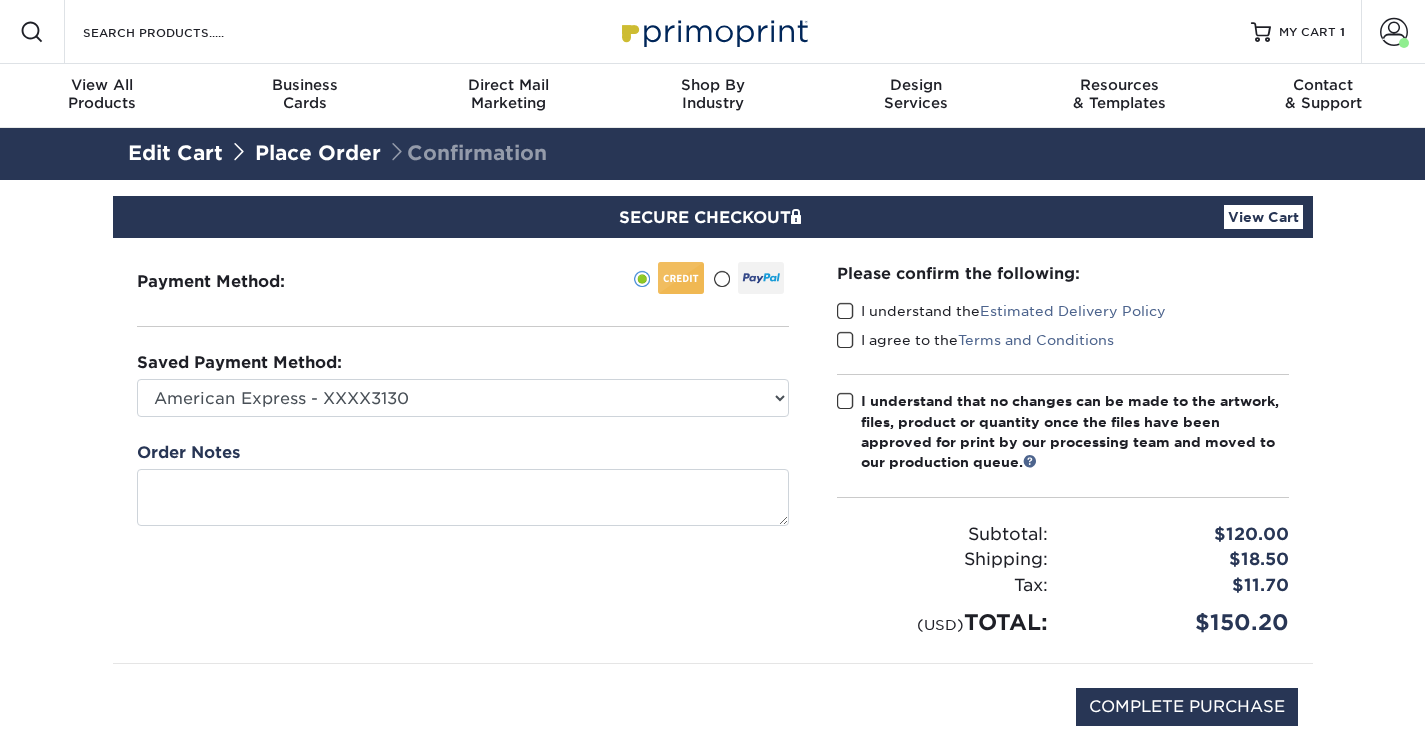 scroll, scrollTop: 0, scrollLeft: 0, axis: both 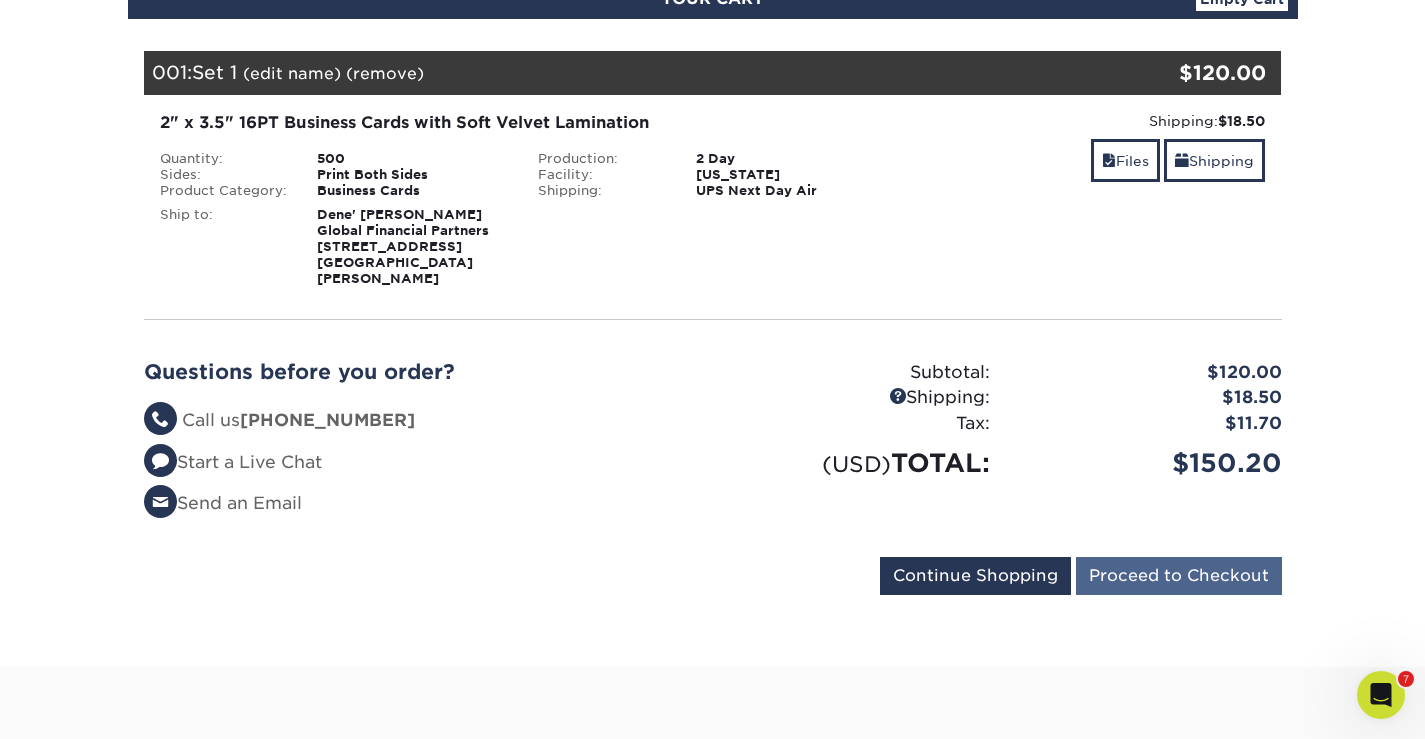 click on "Proceed to Checkout" at bounding box center [1179, 576] 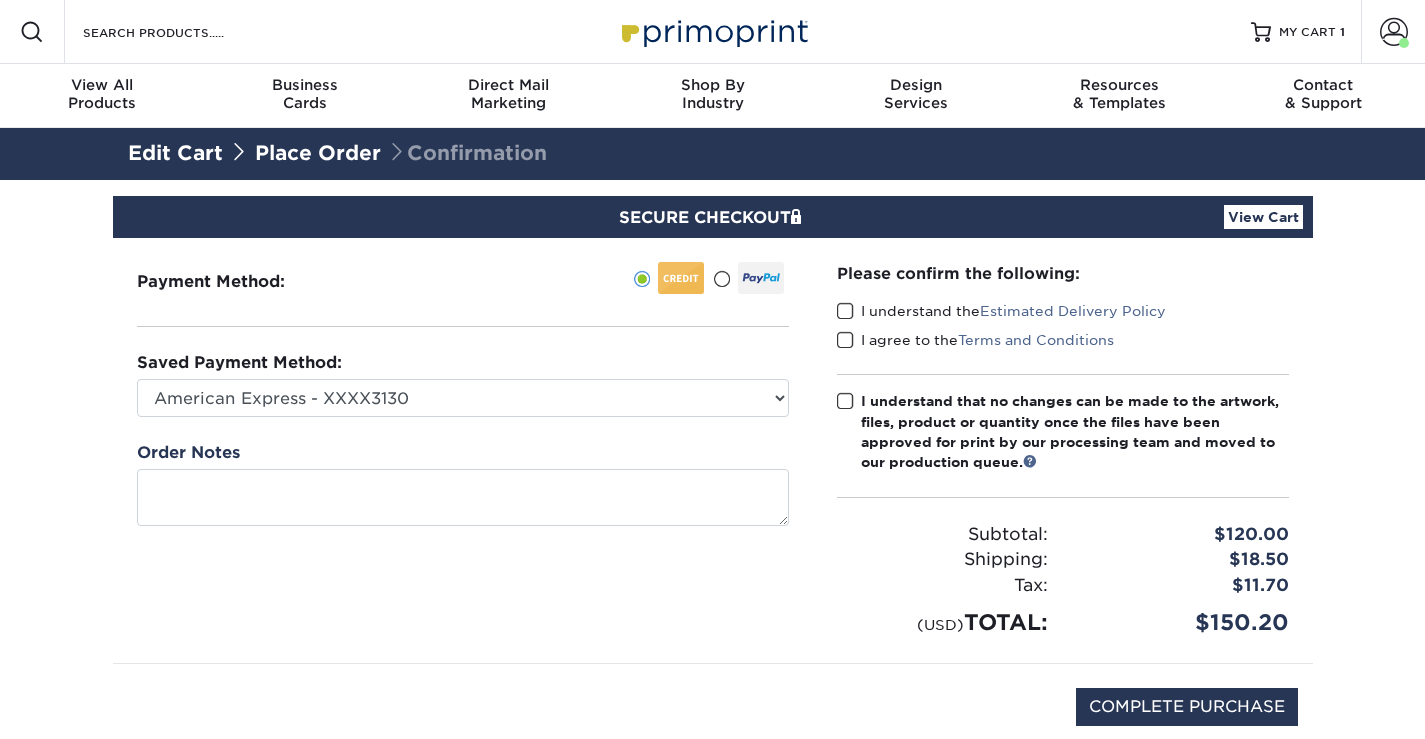 scroll, scrollTop: 0, scrollLeft: 0, axis: both 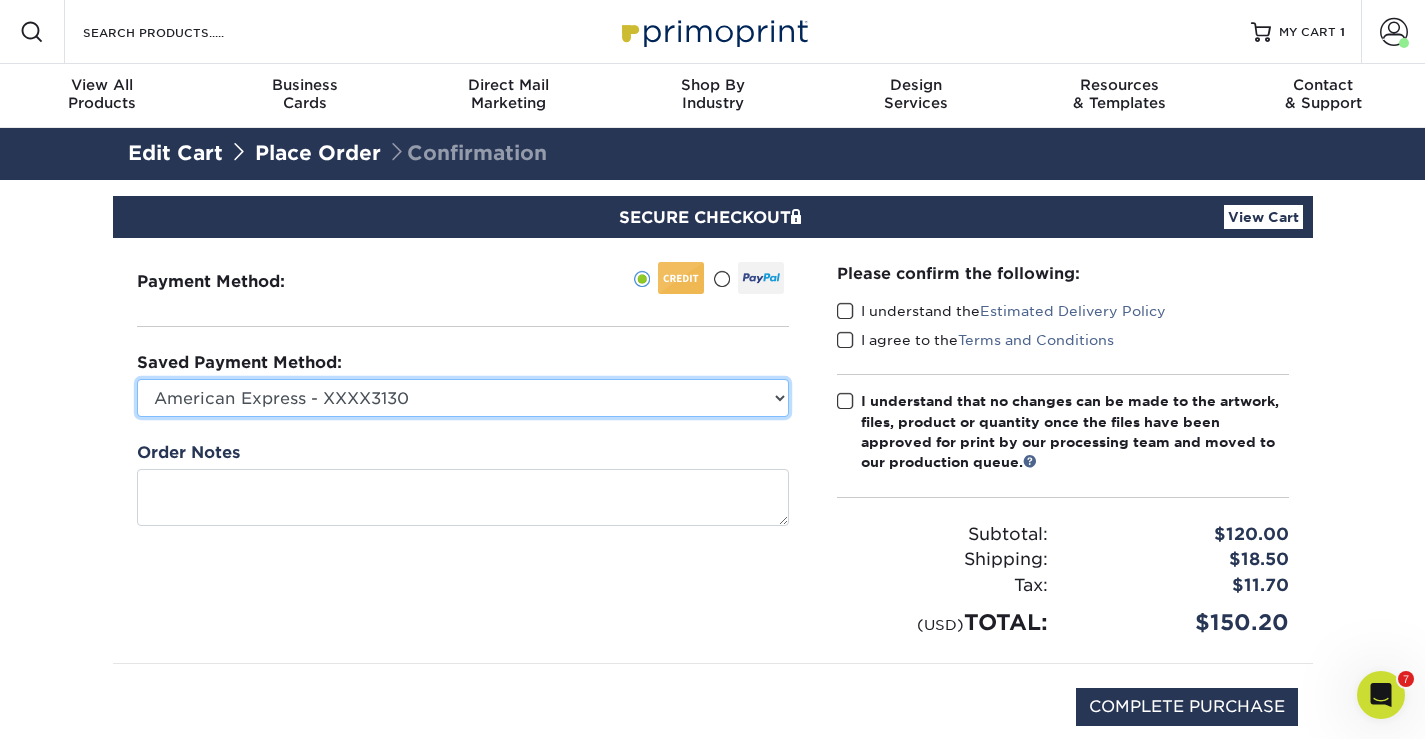 select on "74649" 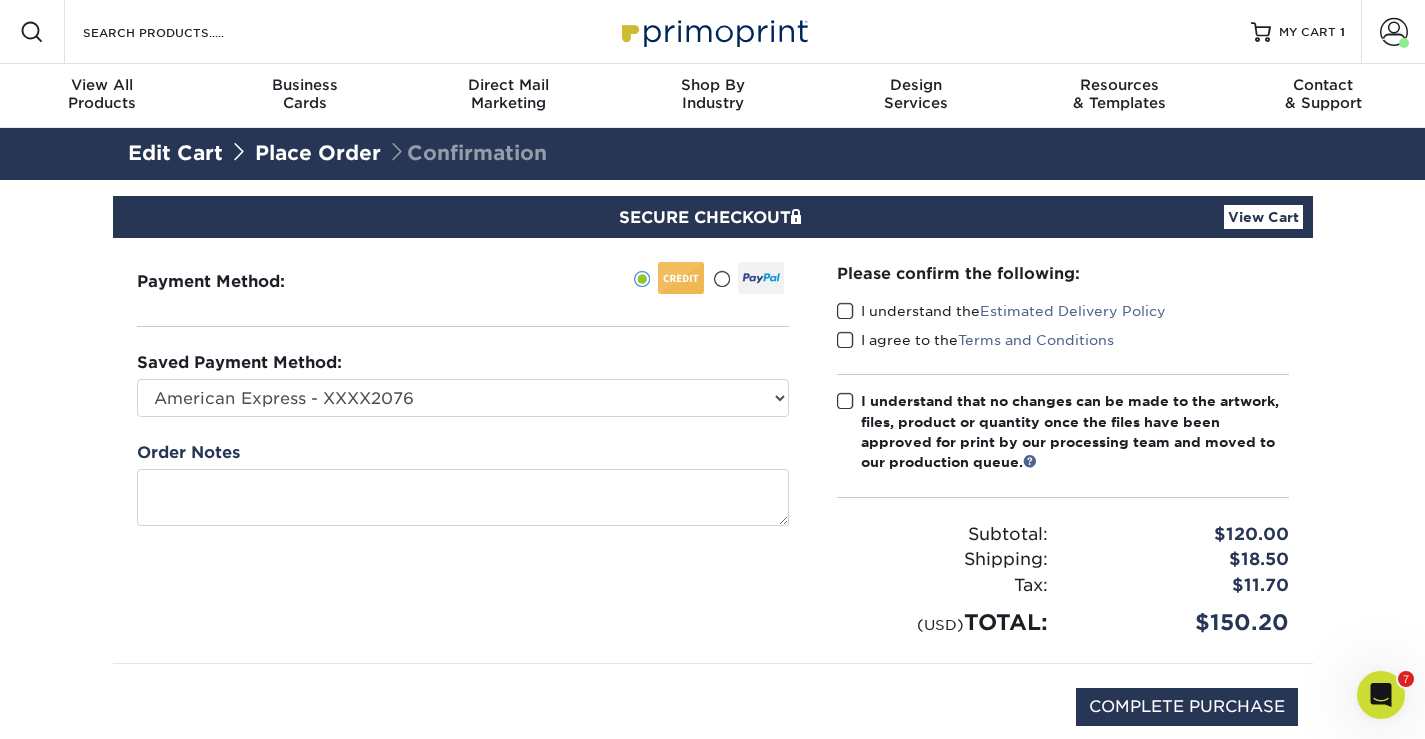 click at bounding box center [845, 311] 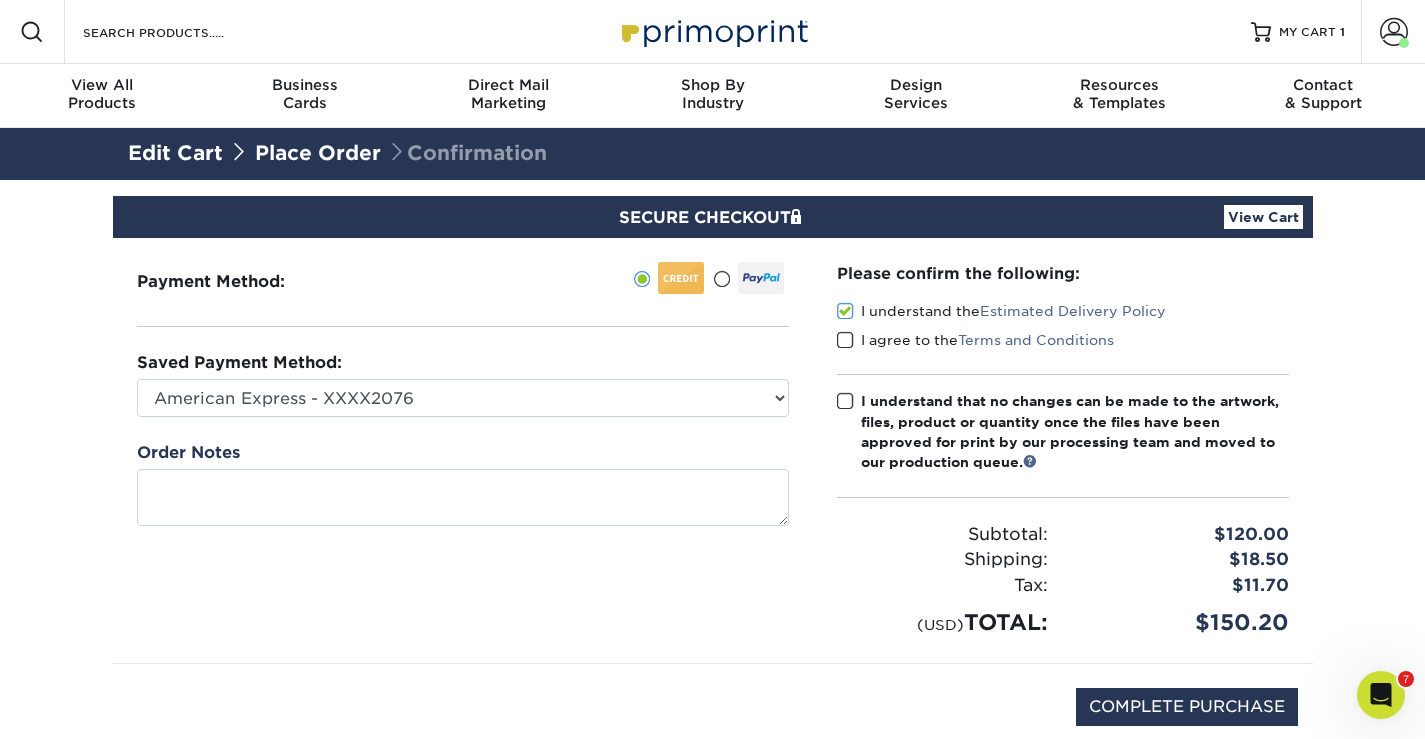 click at bounding box center (845, 340) 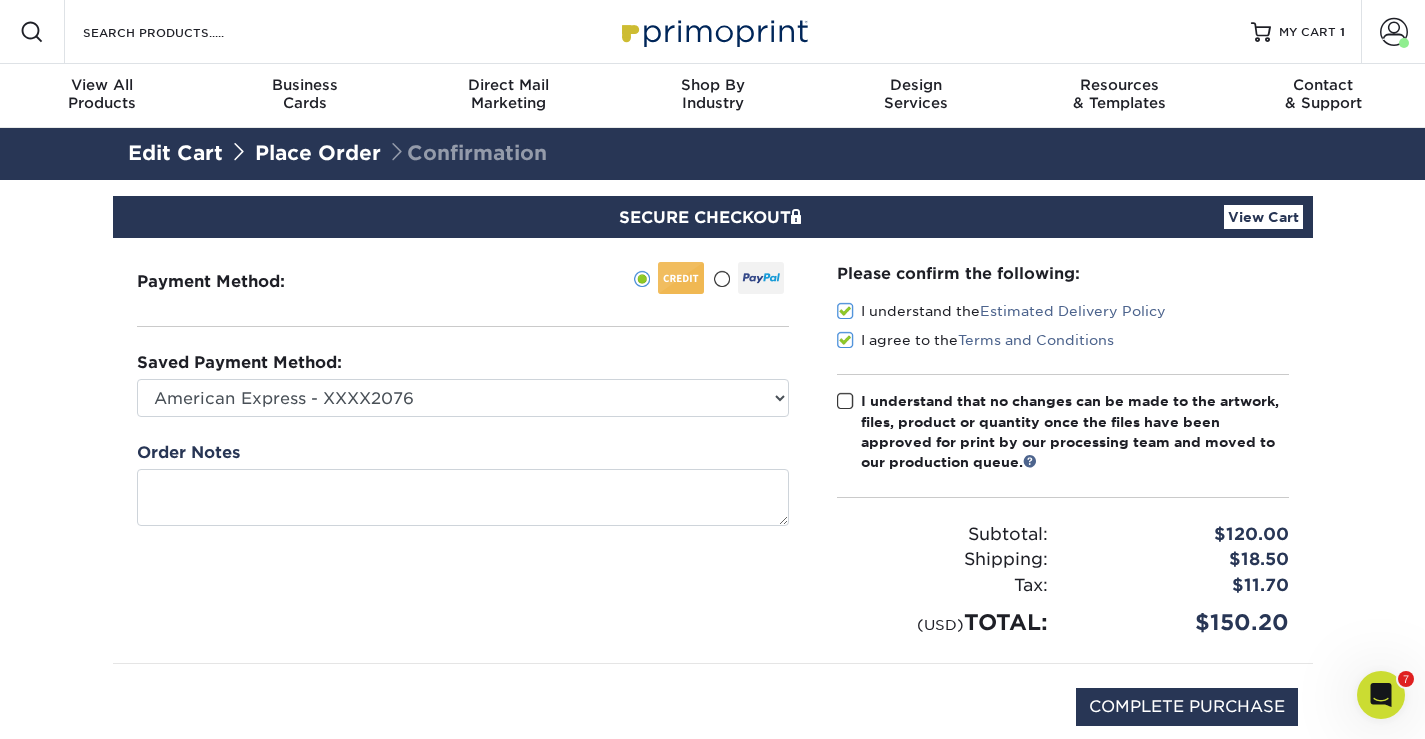 click at bounding box center [845, 401] 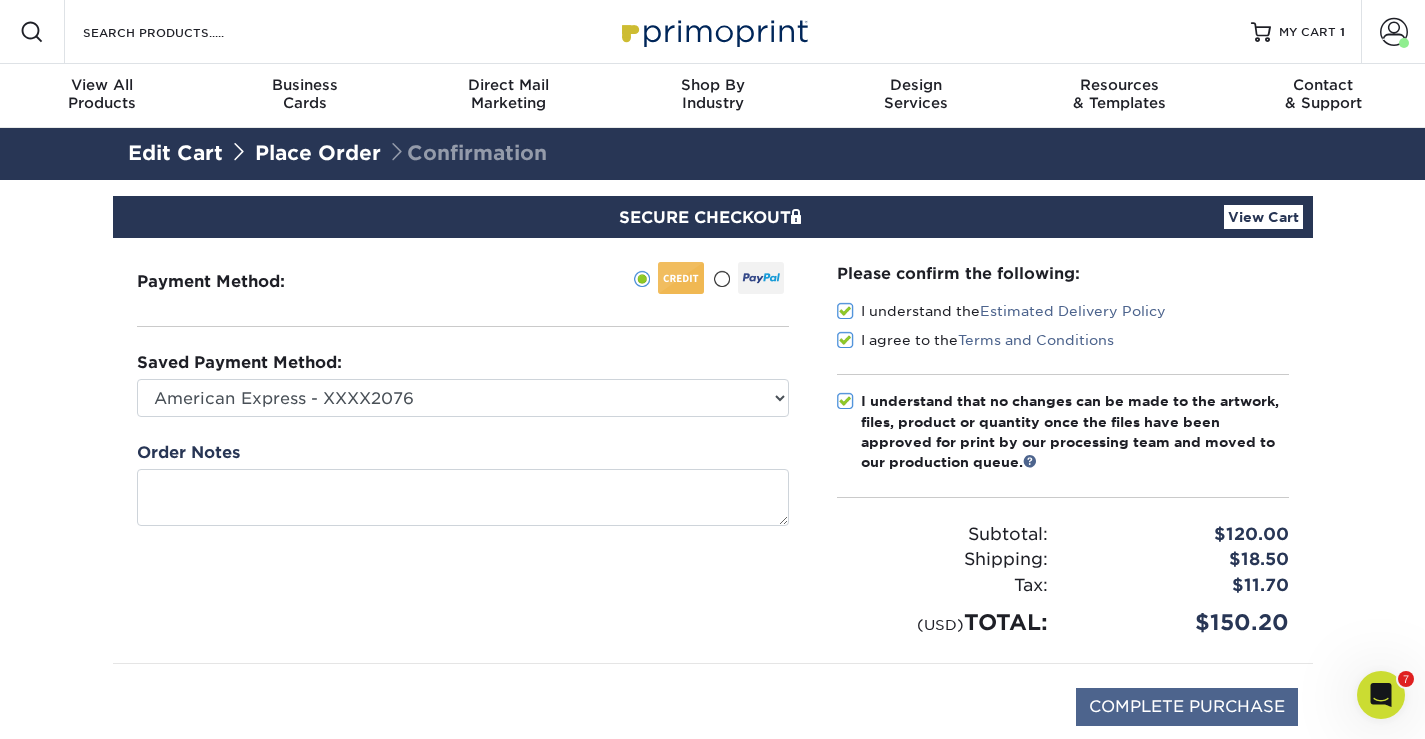 click on "COMPLETE PURCHASE" at bounding box center (1187, 707) 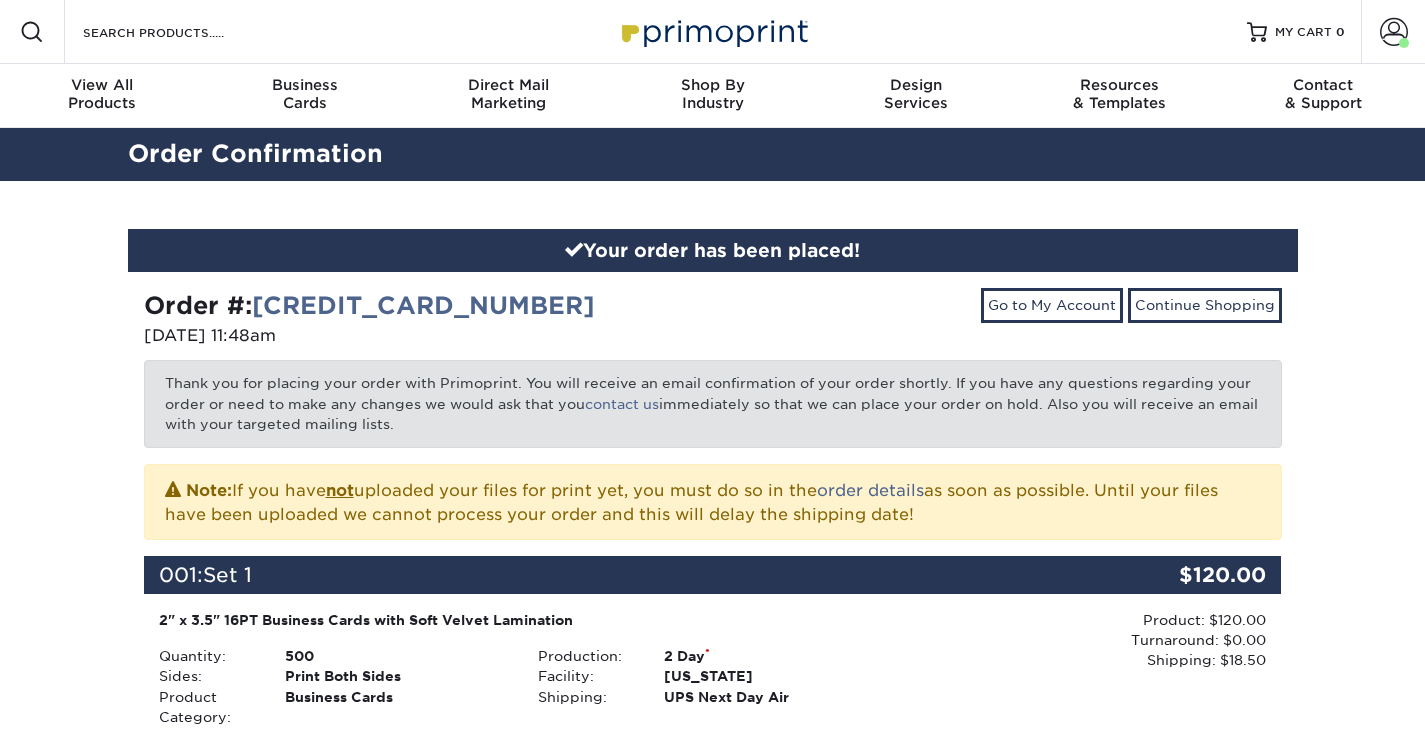 scroll, scrollTop: 0, scrollLeft: 0, axis: both 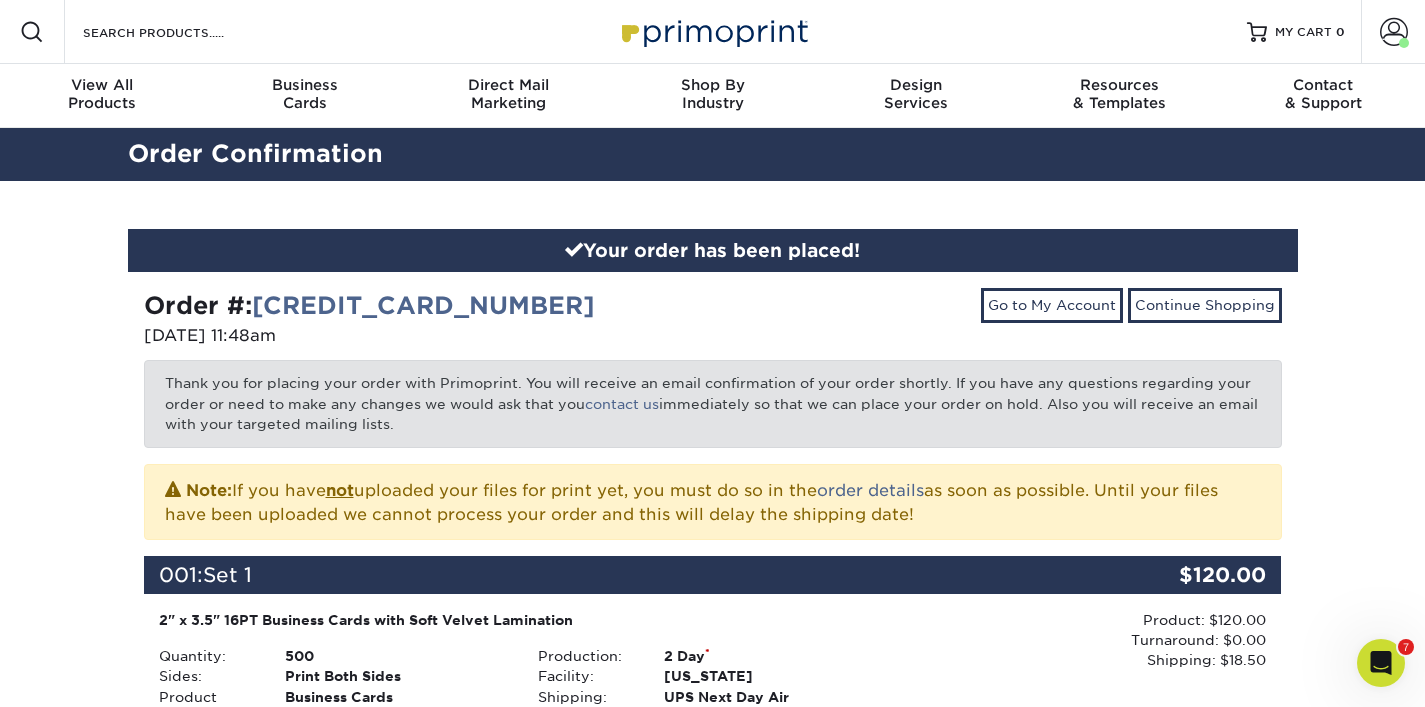 click on "Go to My Account" at bounding box center (1052, 305) 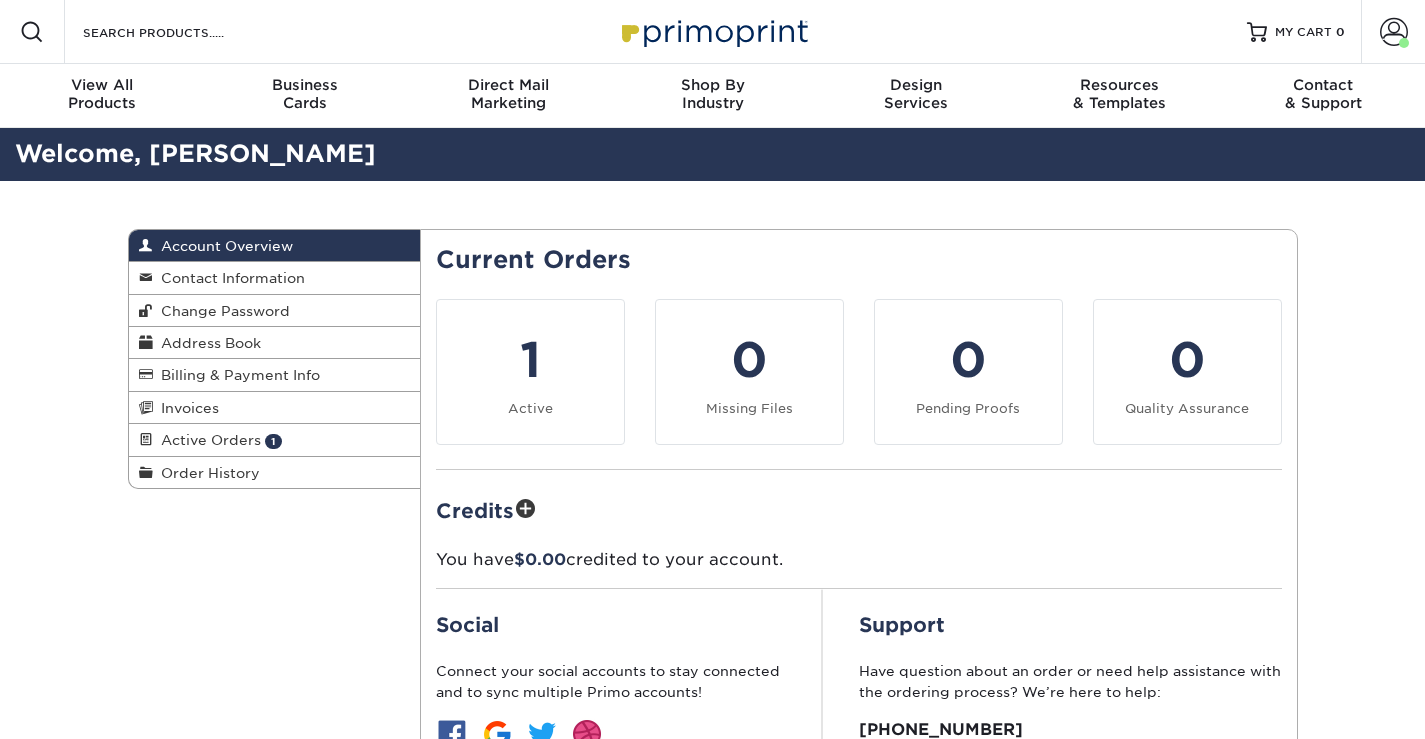 scroll, scrollTop: 0, scrollLeft: 0, axis: both 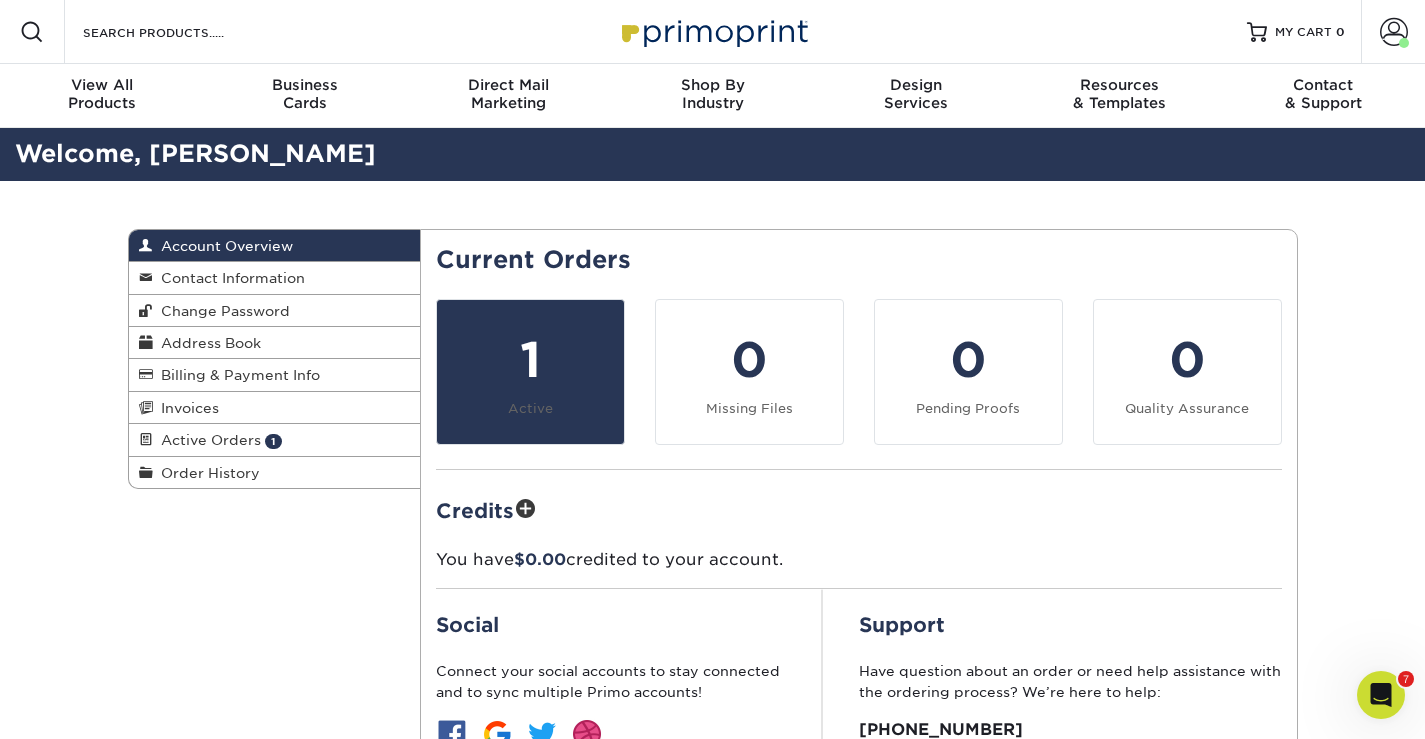 click on "1" at bounding box center (530, 360) 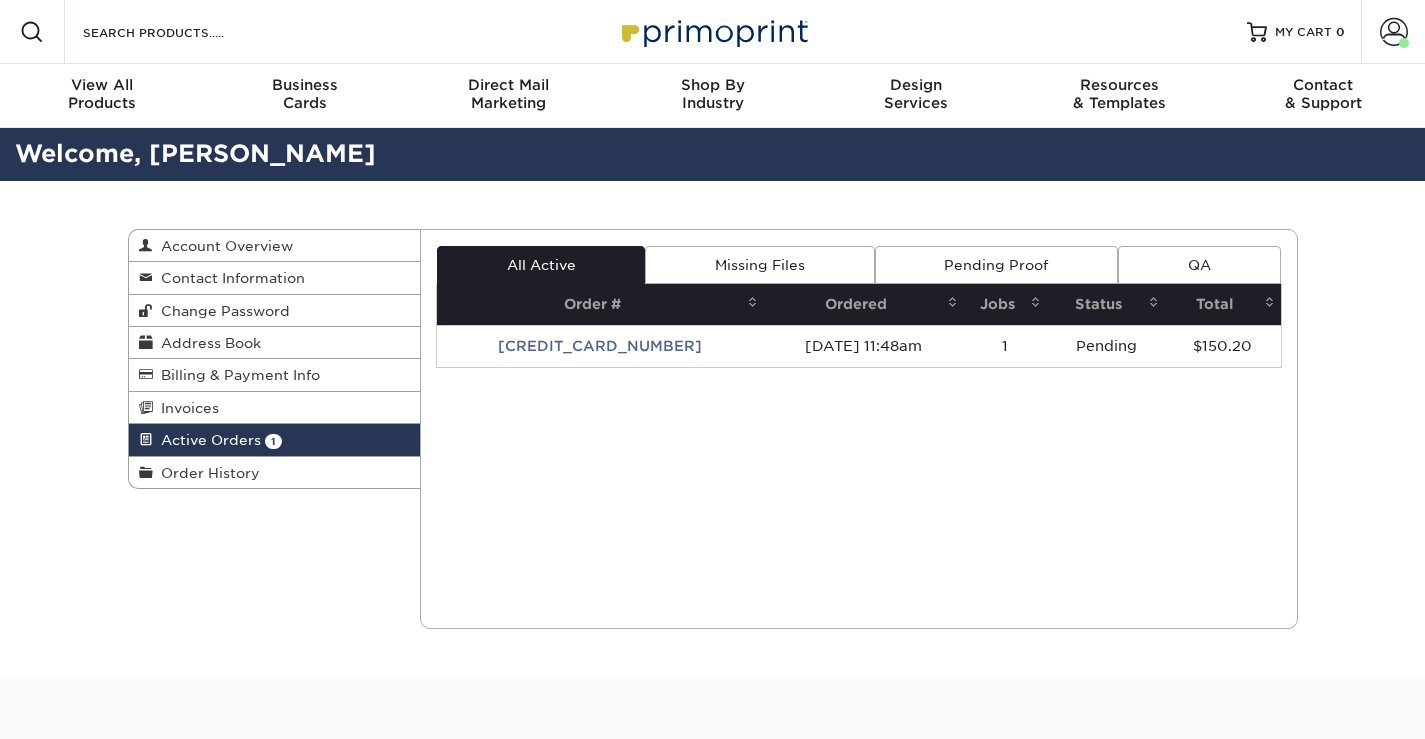 scroll, scrollTop: 0, scrollLeft: 0, axis: both 